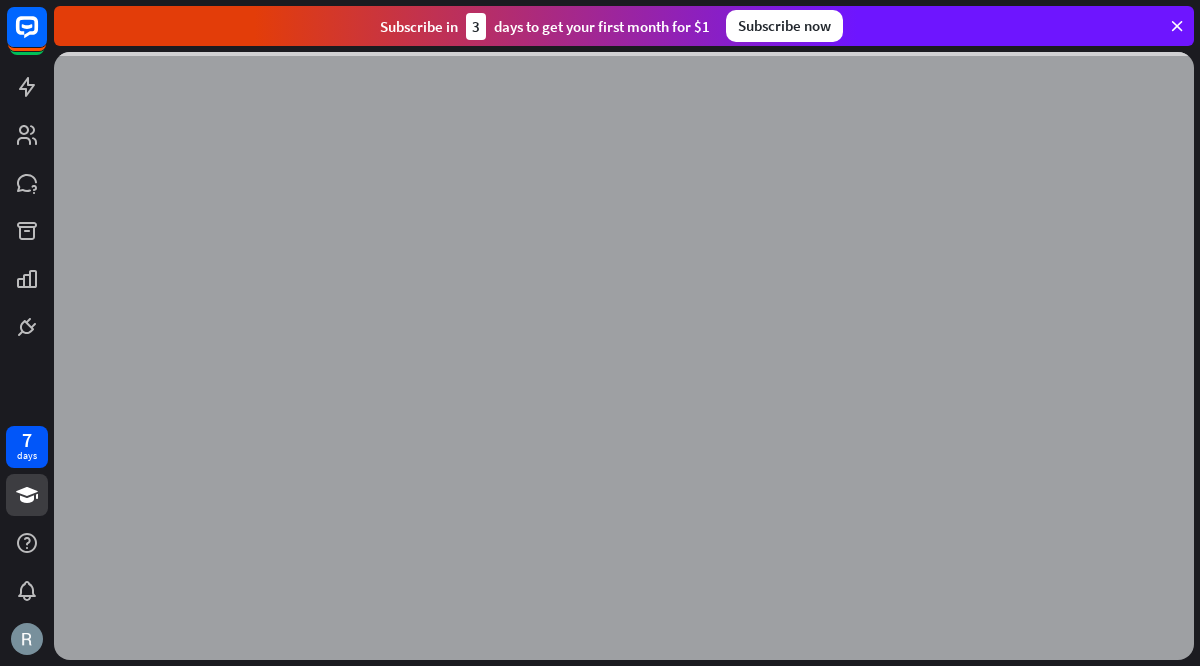scroll, scrollTop: 0, scrollLeft: 0, axis: both 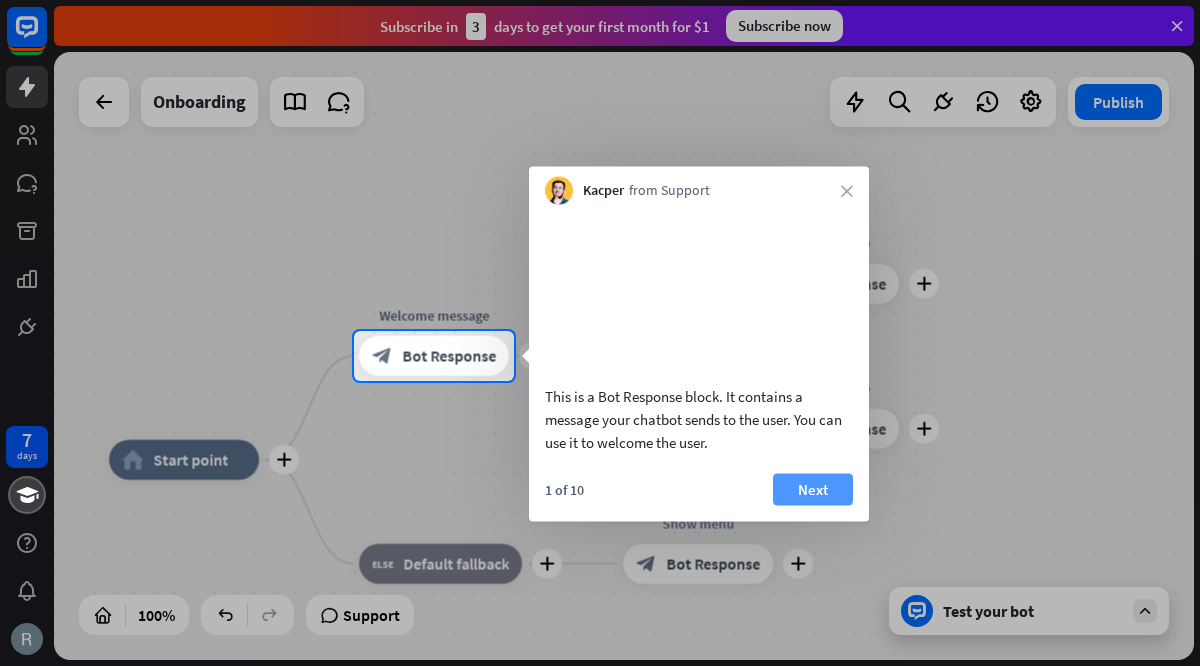 click on "Next" at bounding box center (813, 489) 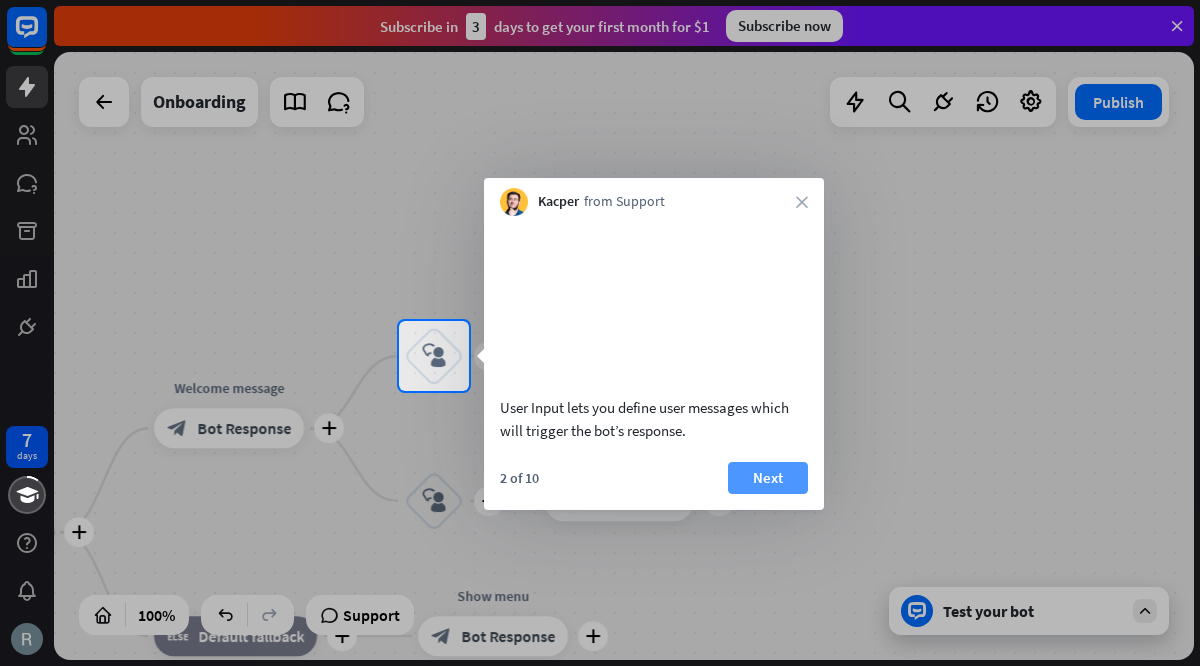 click on "Next" at bounding box center (768, 478) 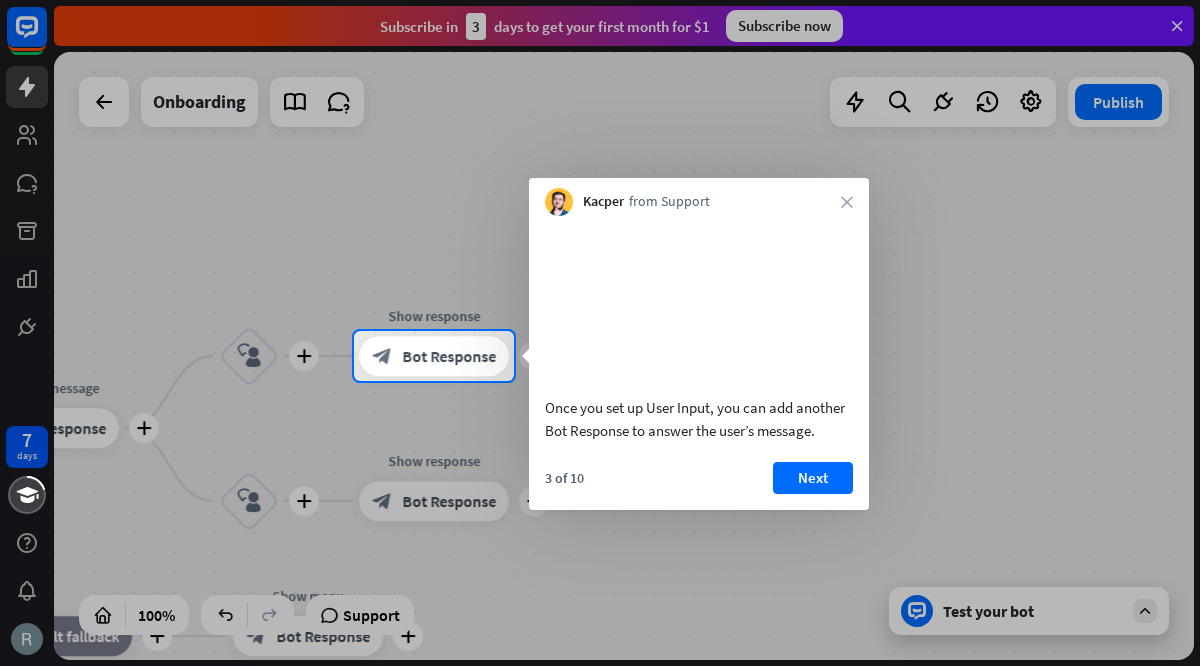 click on "Next" at bounding box center [813, 478] 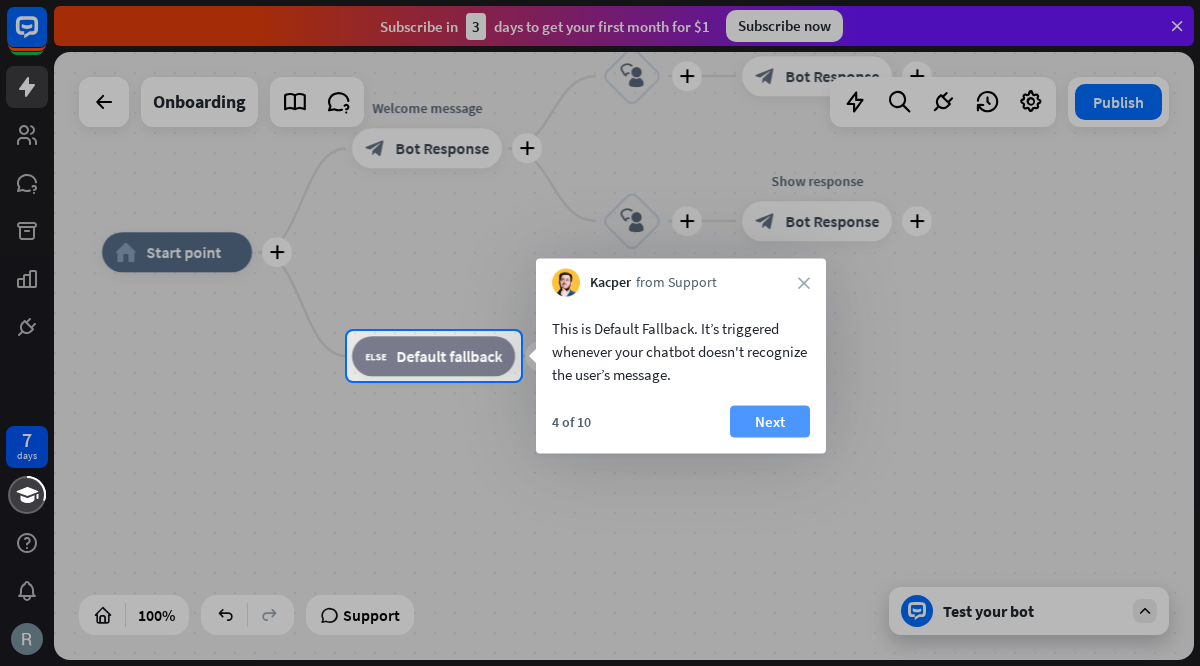 click on "Next" at bounding box center (770, 422) 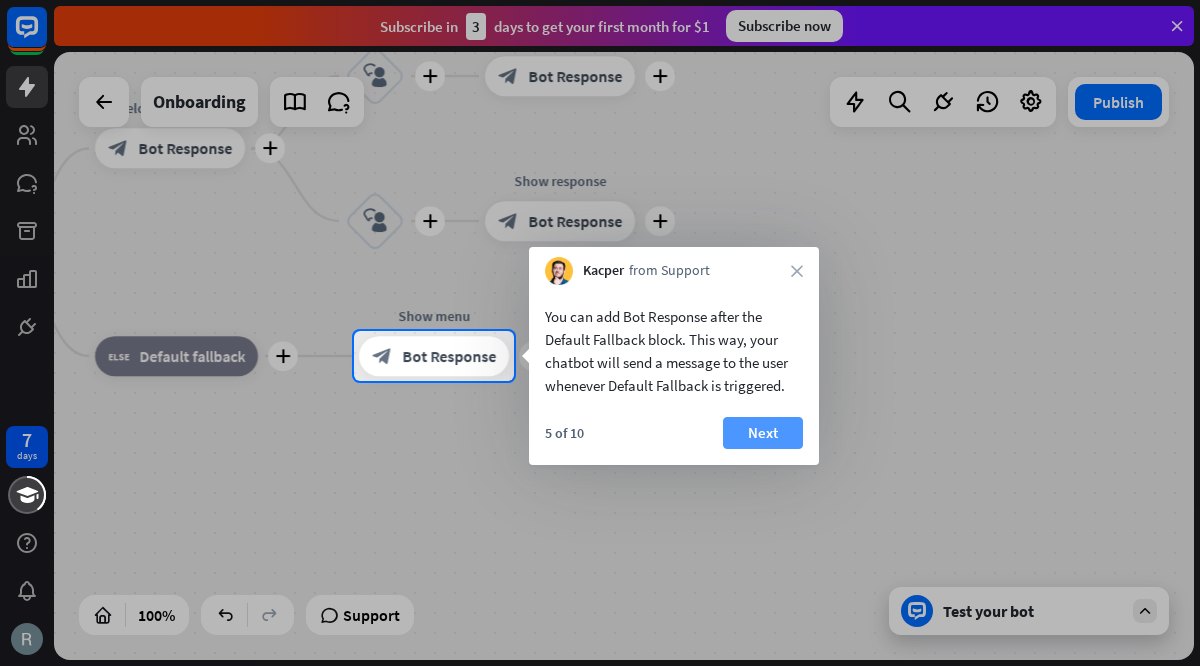 click on "Next" at bounding box center [763, 433] 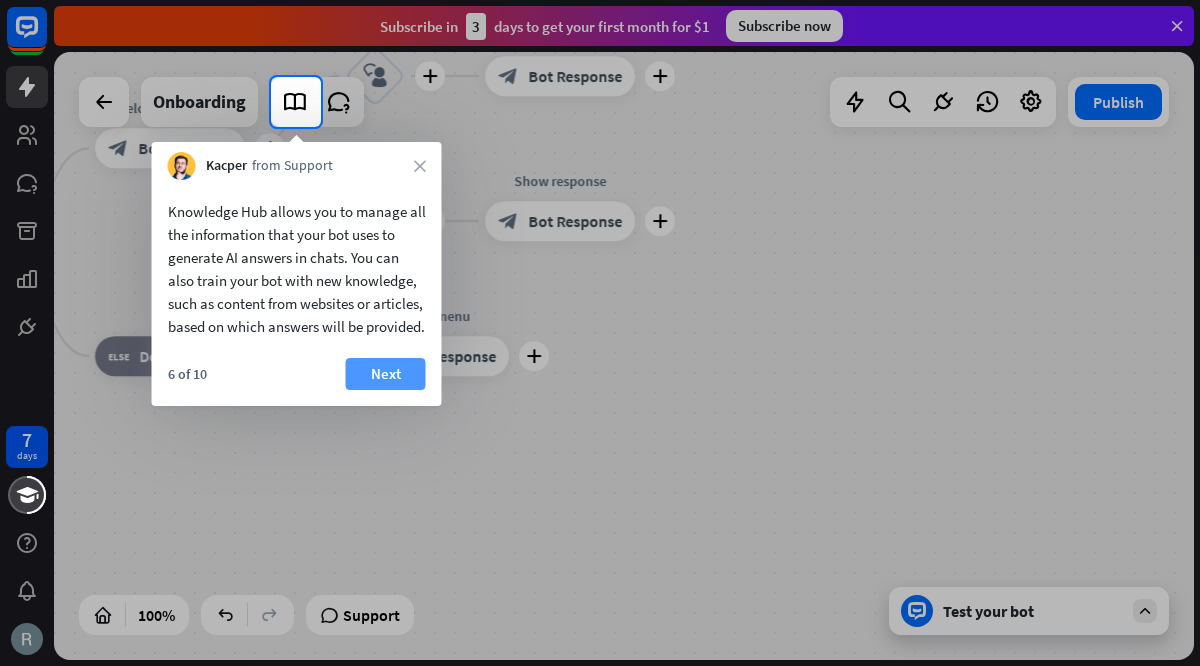 click on "Next" at bounding box center (386, 374) 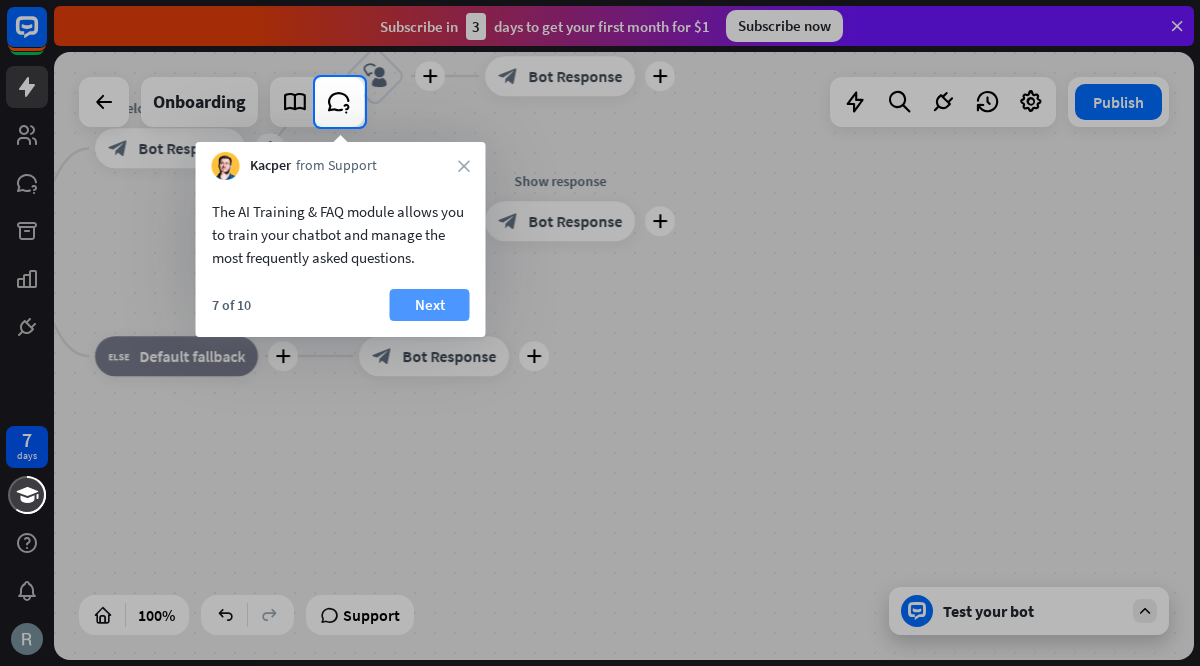 click on "Next" at bounding box center [430, 305] 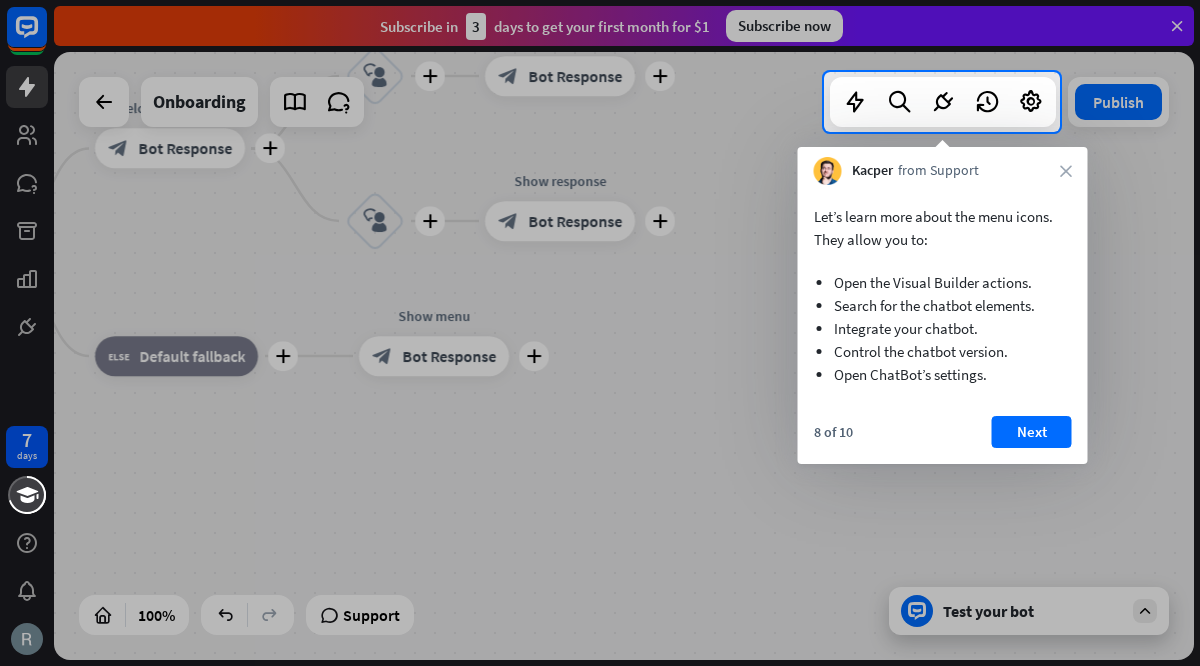 click on "8 of 10
Next" at bounding box center [943, 440] 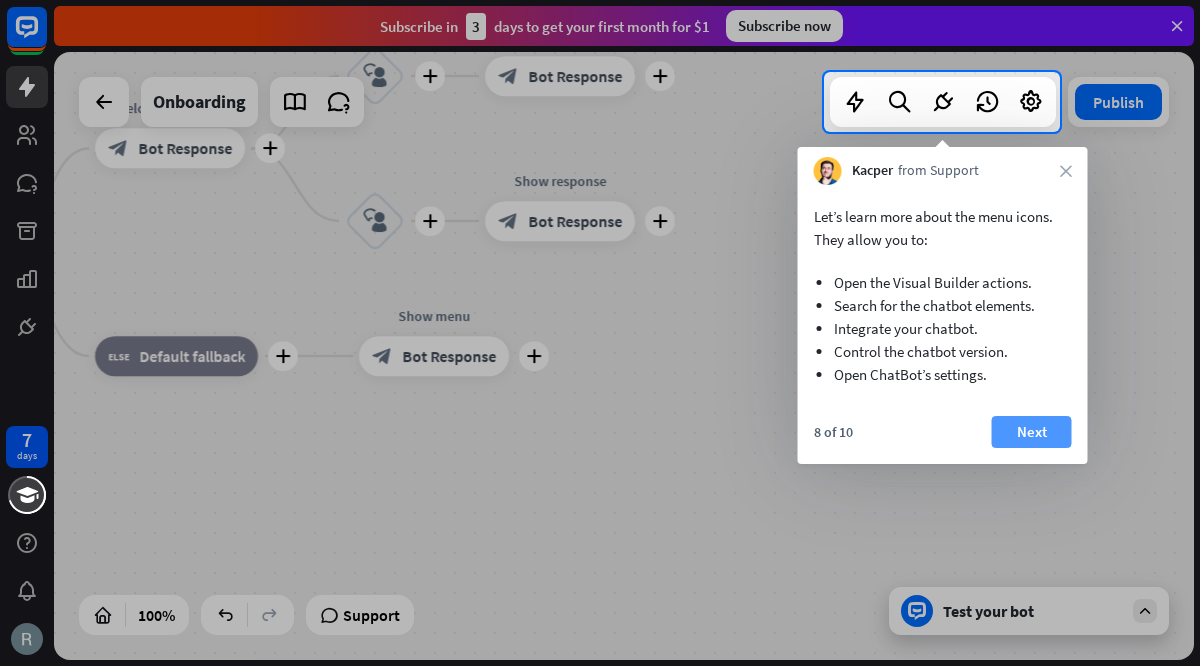 click on "Next" at bounding box center (1032, 432) 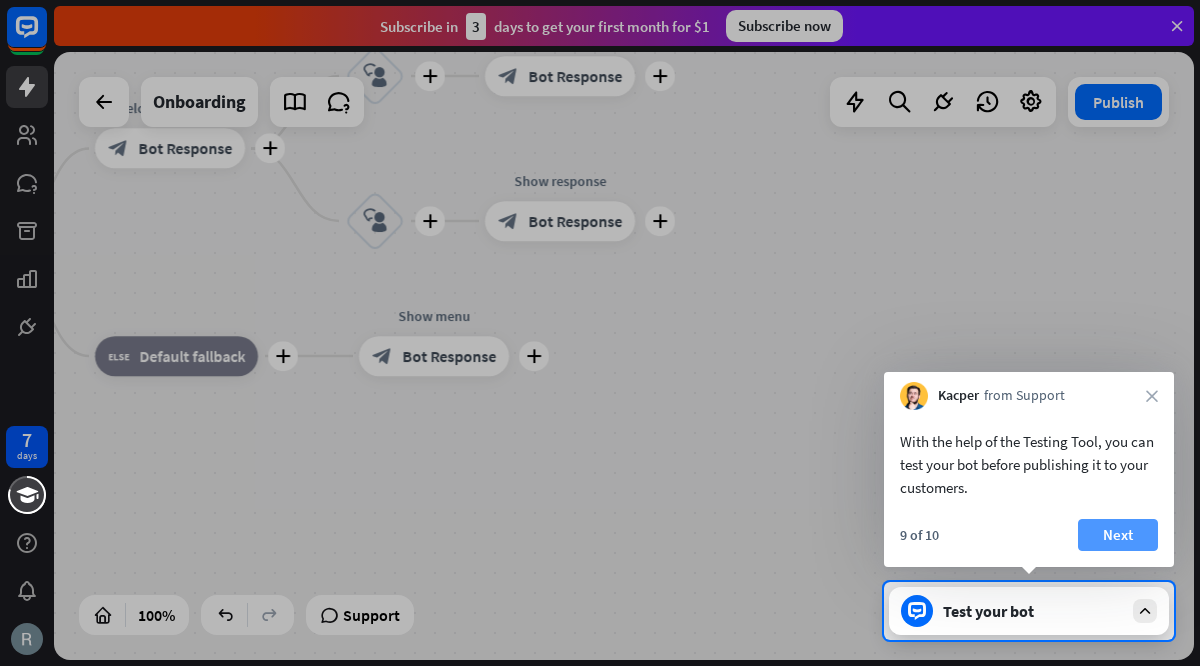 click on "Next" at bounding box center [1118, 535] 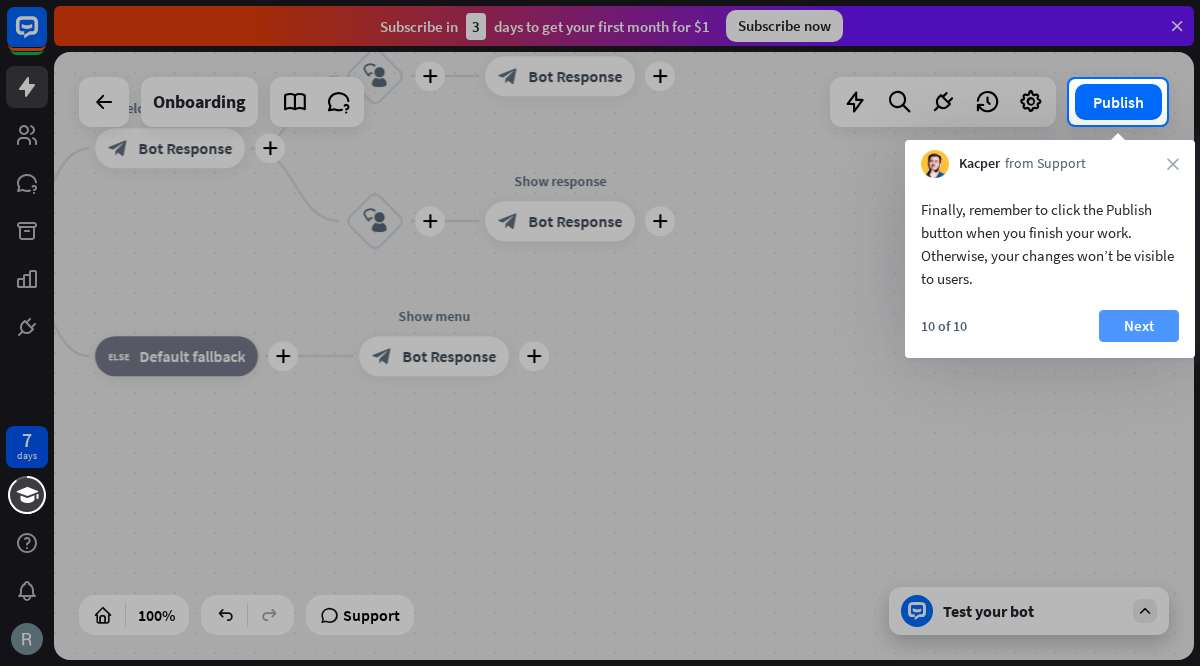 click on "Next" at bounding box center (1139, 326) 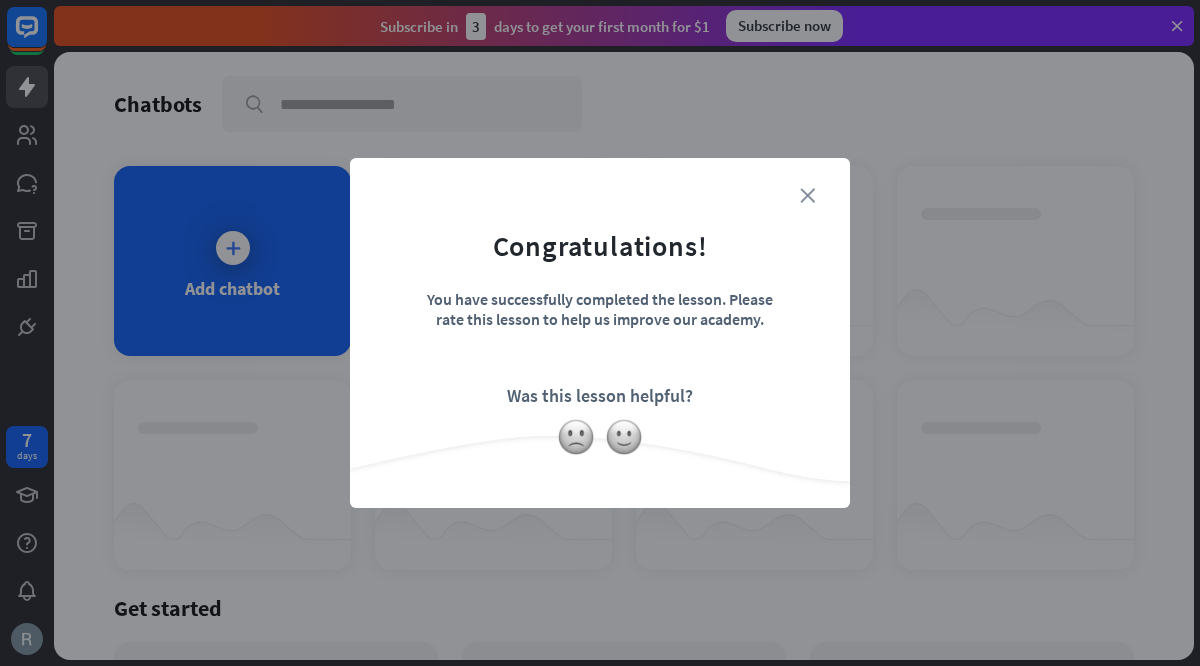 click on "close" at bounding box center (807, 195) 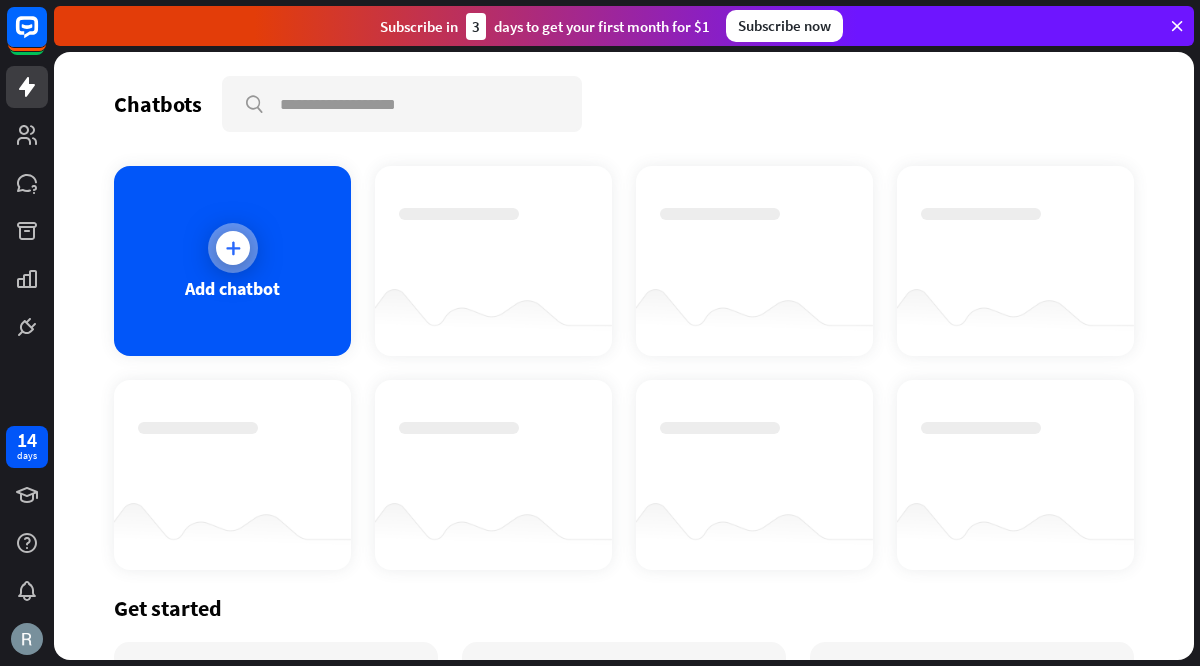 click on "Add chatbot" at bounding box center (232, 261) 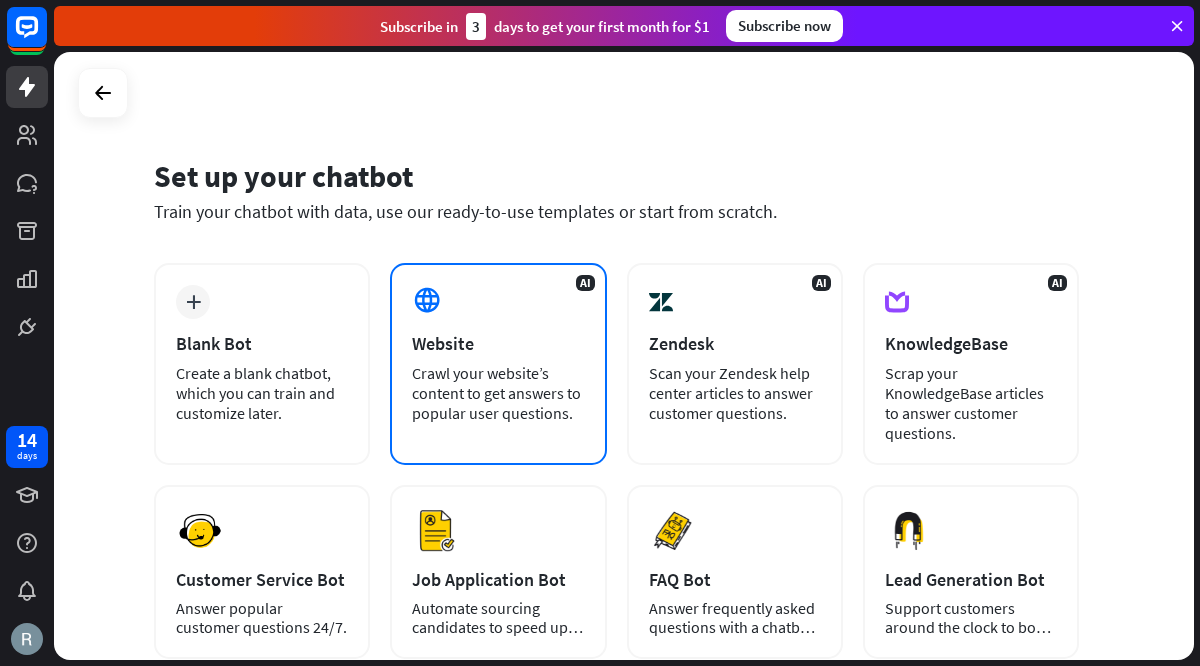 scroll, scrollTop: 37, scrollLeft: 0, axis: vertical 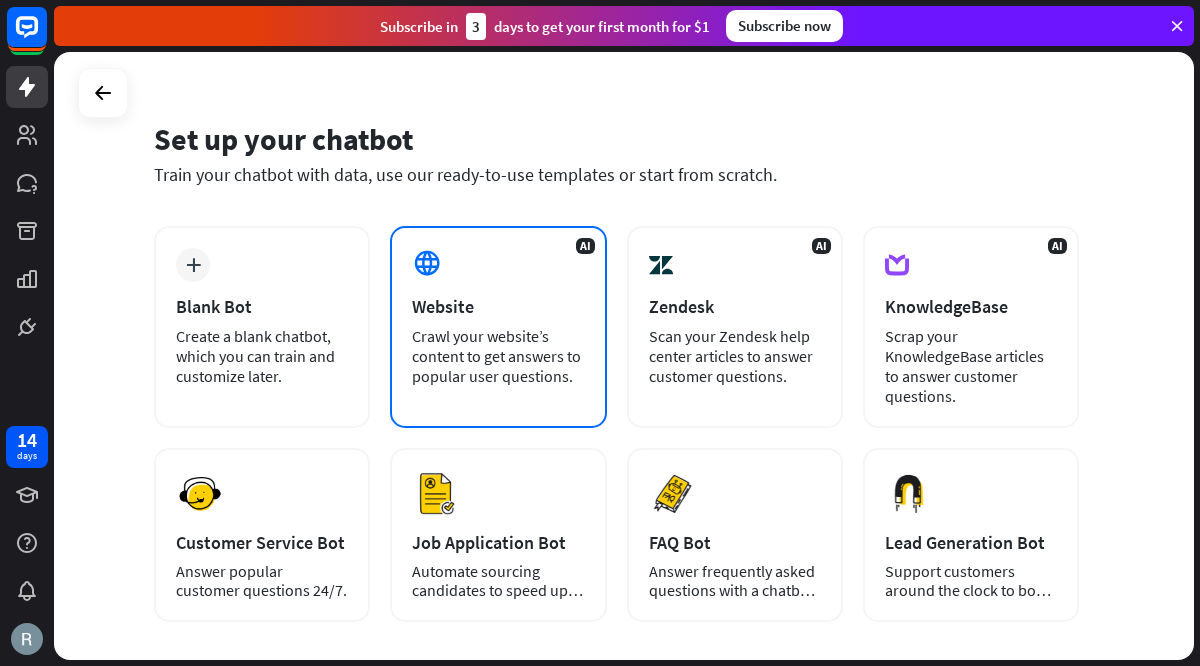 click on "Crawl your website’s content to get answers to
popular user questions." at bounding box center (498, 356) 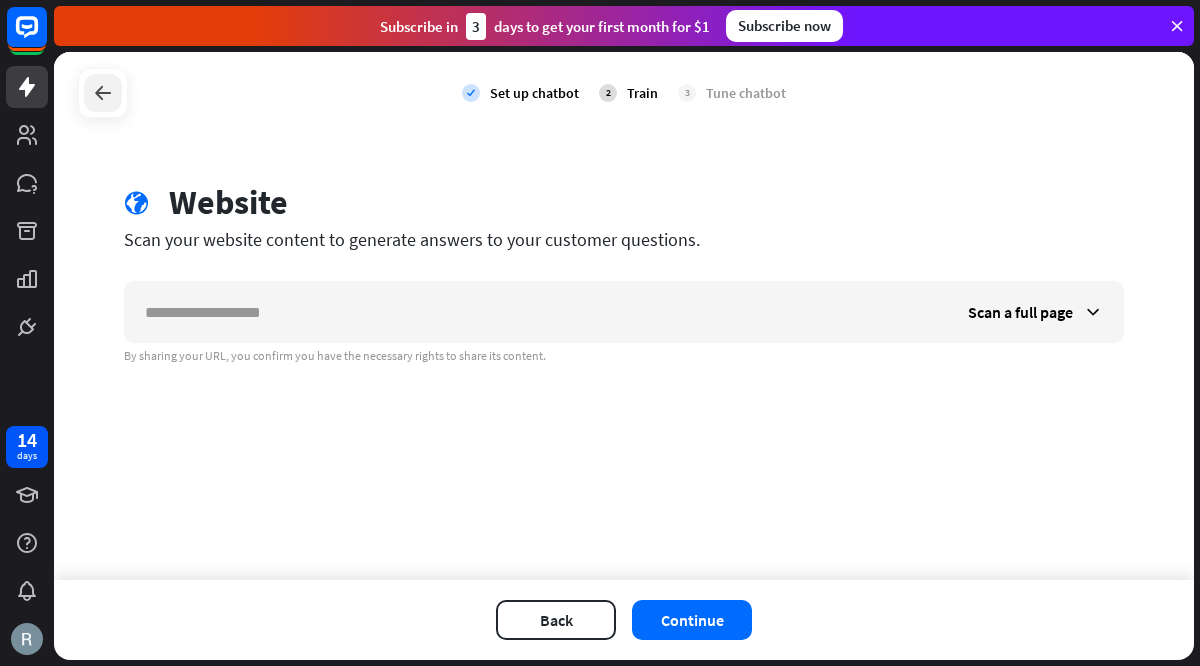 click at bounding box center [103, 93] 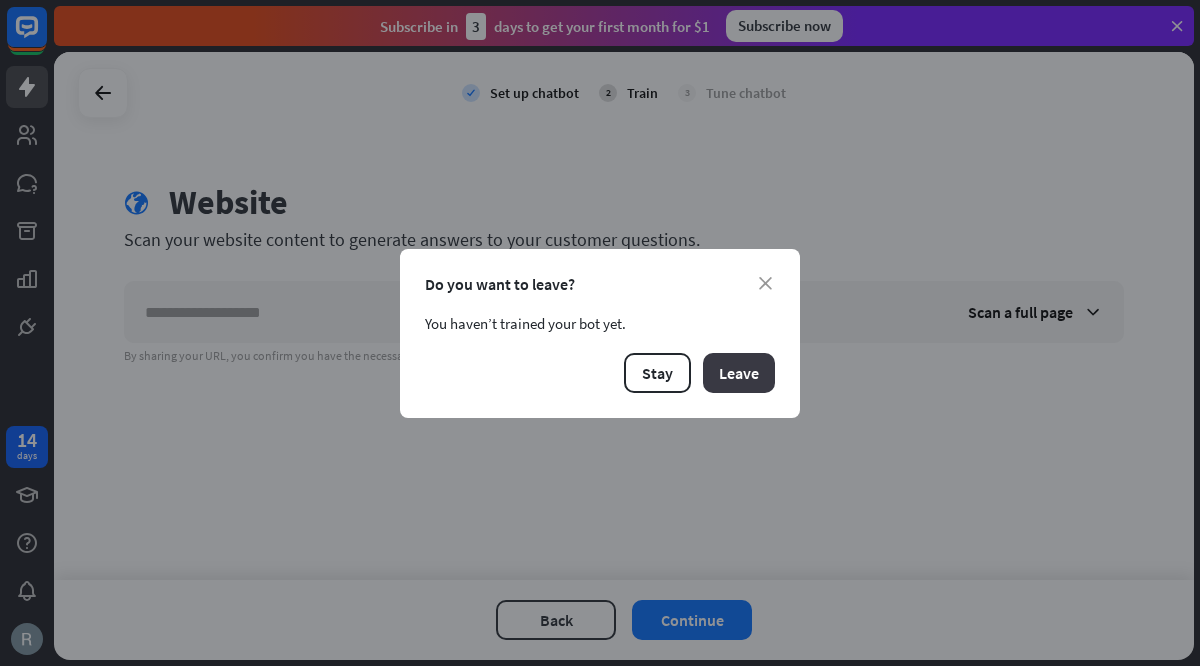 click on "Leave" at bounding box center (739, 373) 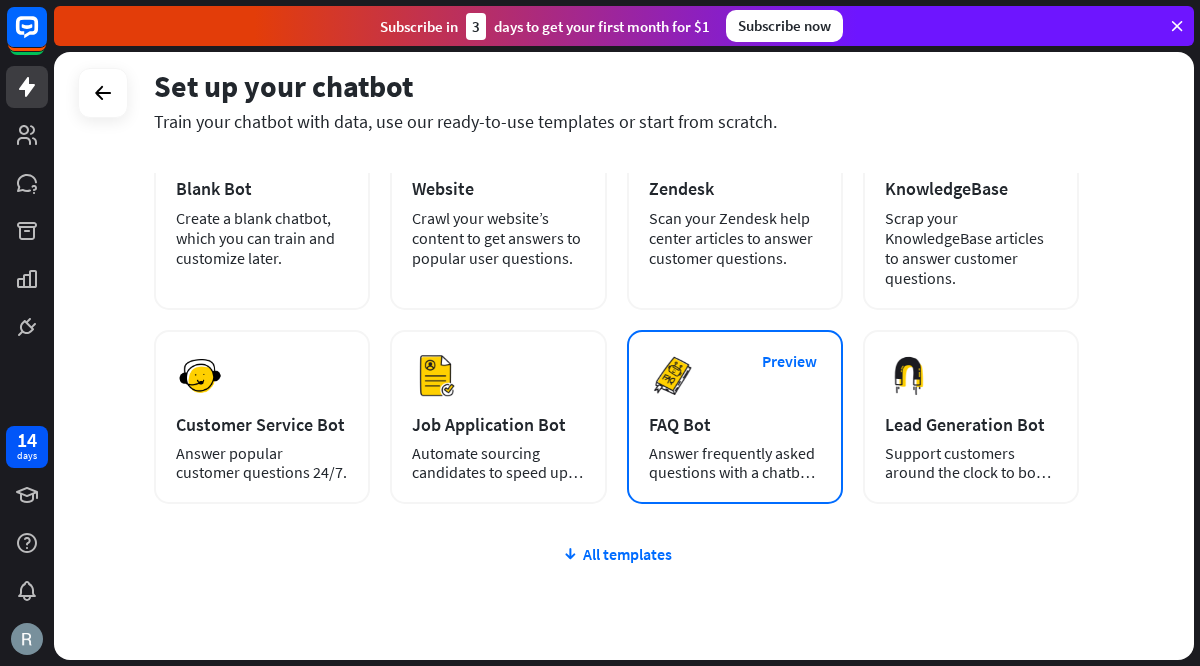 scroll, scrollTop: 239, scrollLeft: 0, axis: vertical 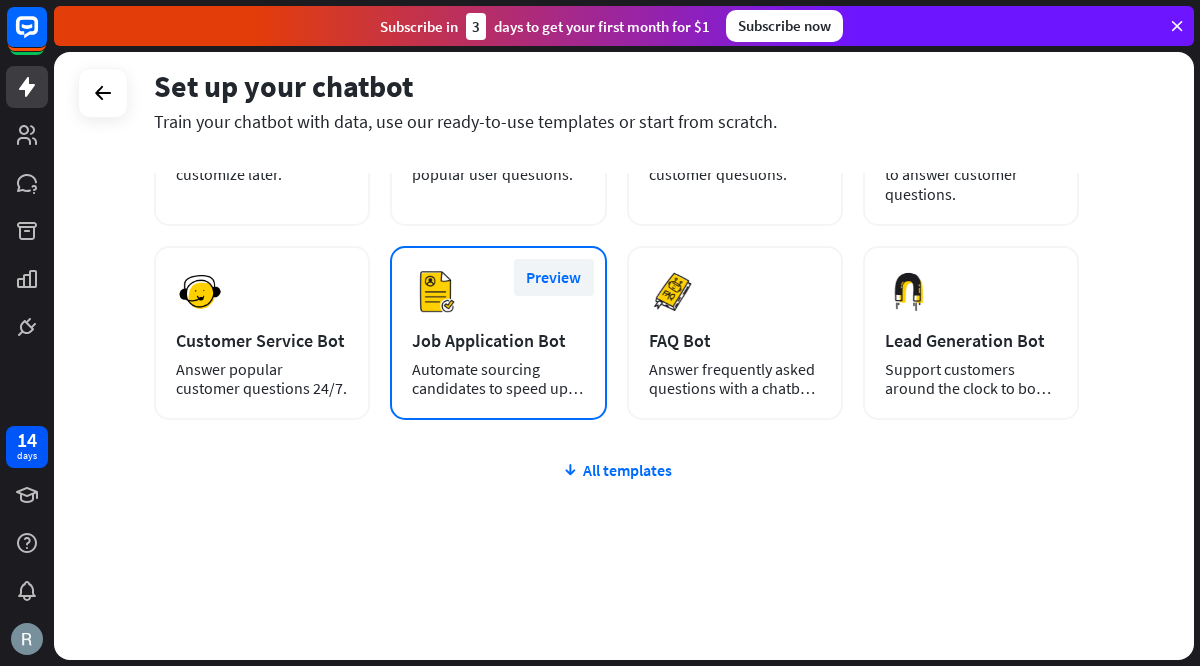 click on "Preview" at bounding box center [554, 277] 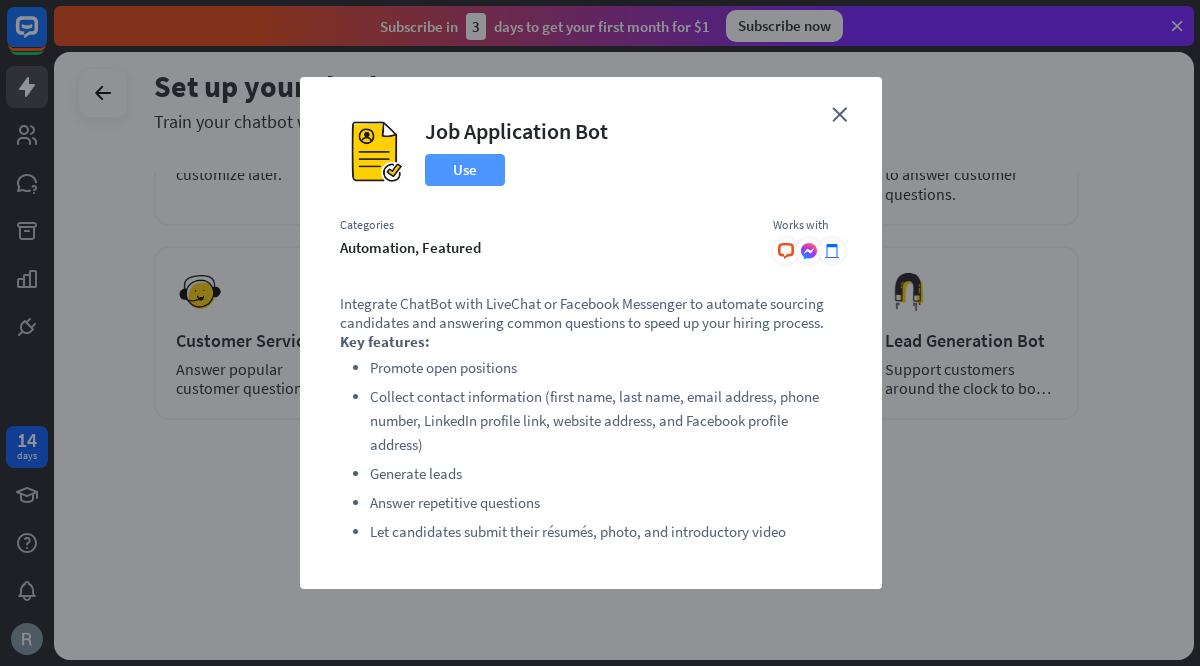 click on "Use" at bounding box center (465, 170) 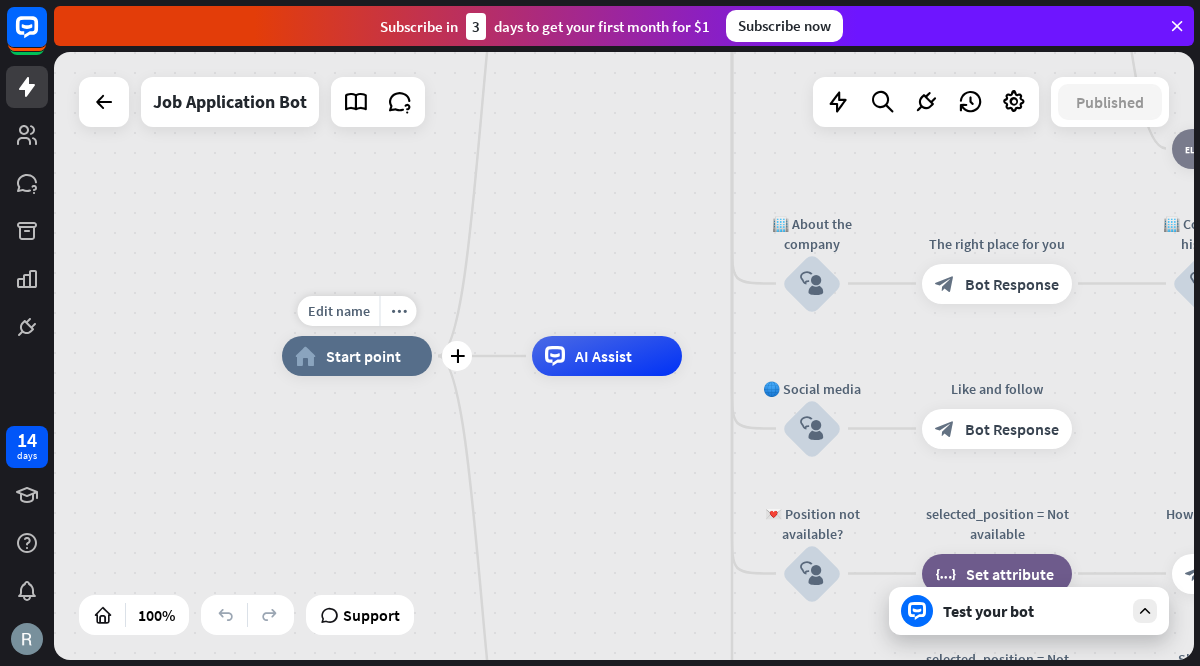click on "Start point" at bounding box center (363, 356) 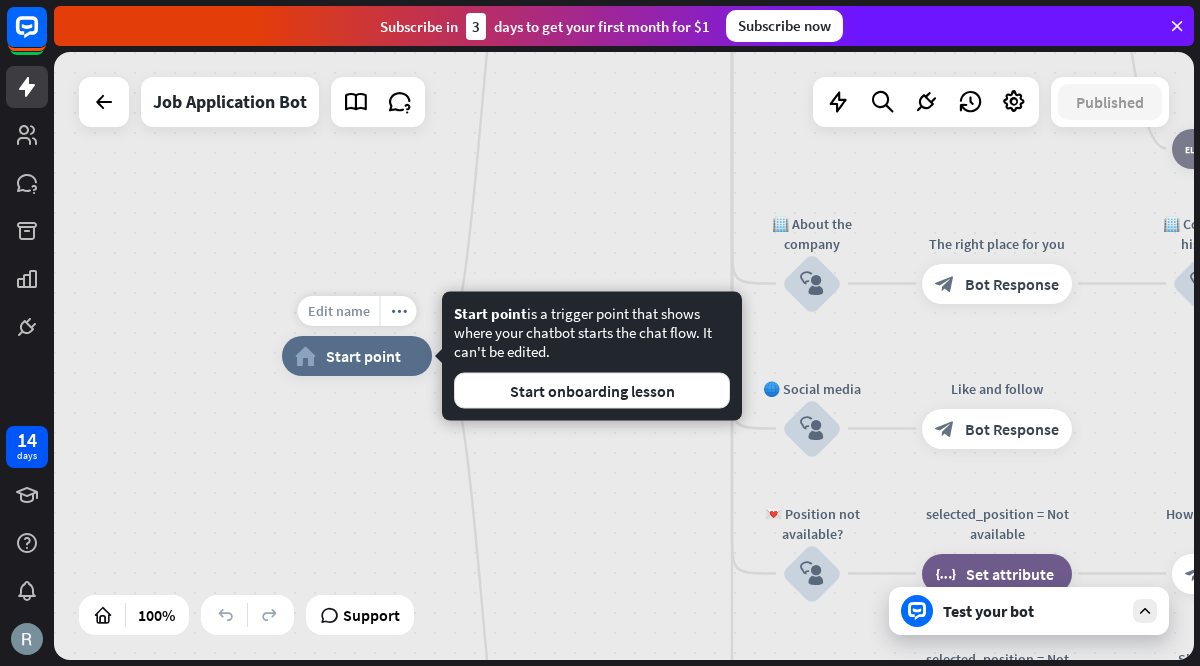 click on "Edit name" at bounding box center (339, 311) 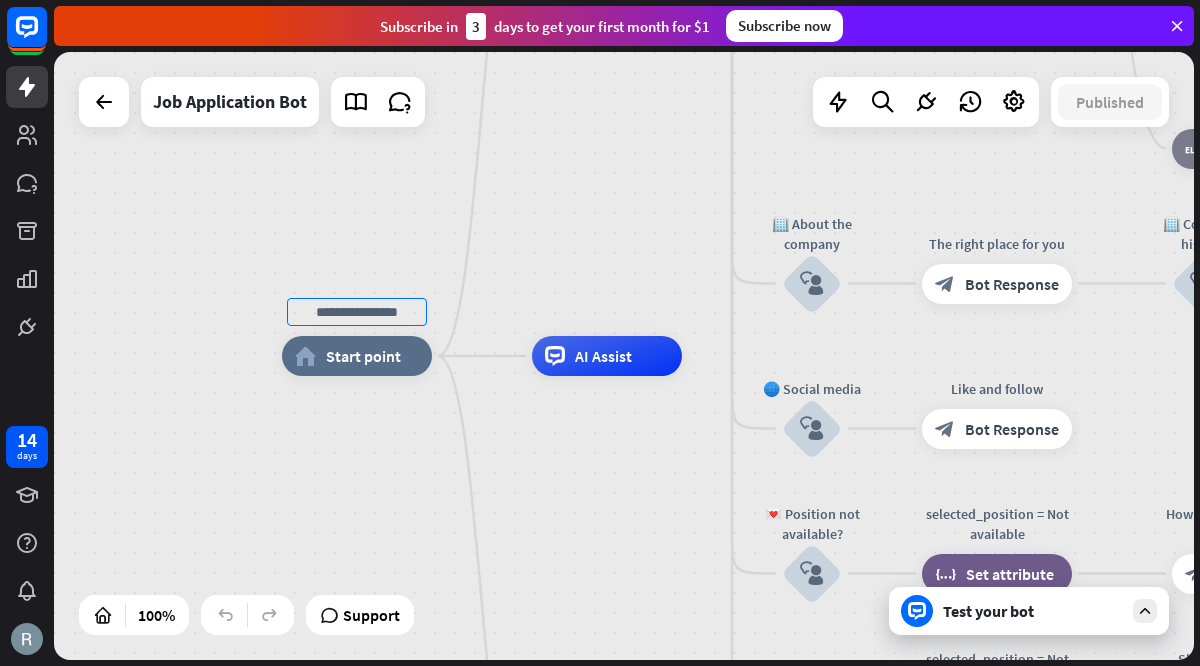 click on "home_2   Start point                 Welcome message   block_bot_response   Bot Response                 ✨ Main menu   block_user_input                 Main menu   block_bot_response   Bot Response                 🔥 Apply now — start   block_user_input                 Ready to proceed?   block_bot_response   Bot Response                 👍 Yes, let’s go   block_user_input                 Collect information   block_question   Question                   block_success   Success                 🔥 Apply now — check information   block_bot_response   Bot Response                 👍 Yes, proceed   block_user_input                 📎 Attach résumé   block_bot_response   Bot Response                 Document   block_attachment                 📎 Attach photo   block_bot_response   Bot Response                 Image   block_attachment                 📎 Attach video   block_bot_response   Bot Response                 Video   block_attachment                 Summary" at bounding box center [624, 356] 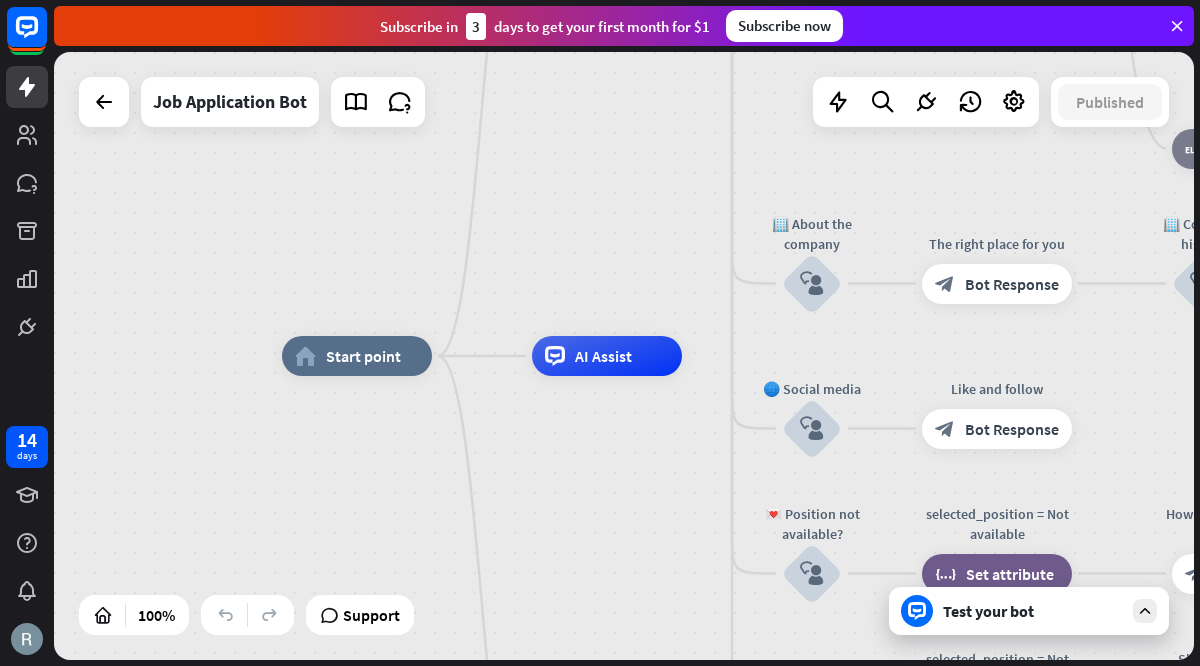 click at bounding box center (1145, 611) 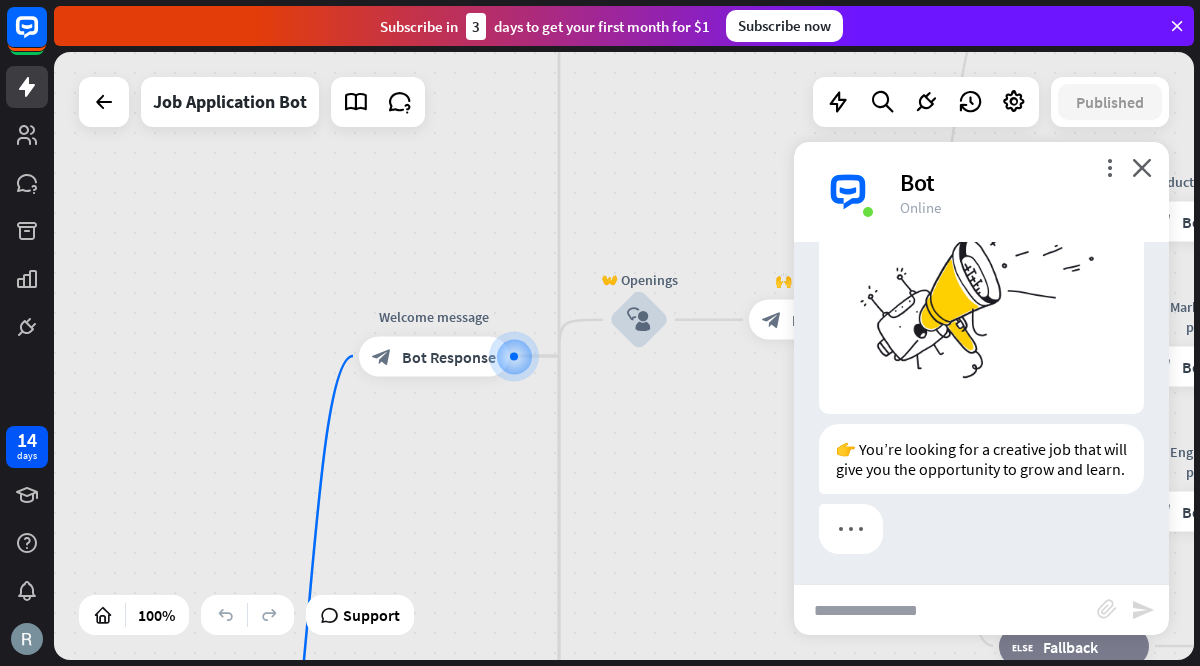 scroll, scrollTop: 152, scrollLeft: 0, axis: vertical 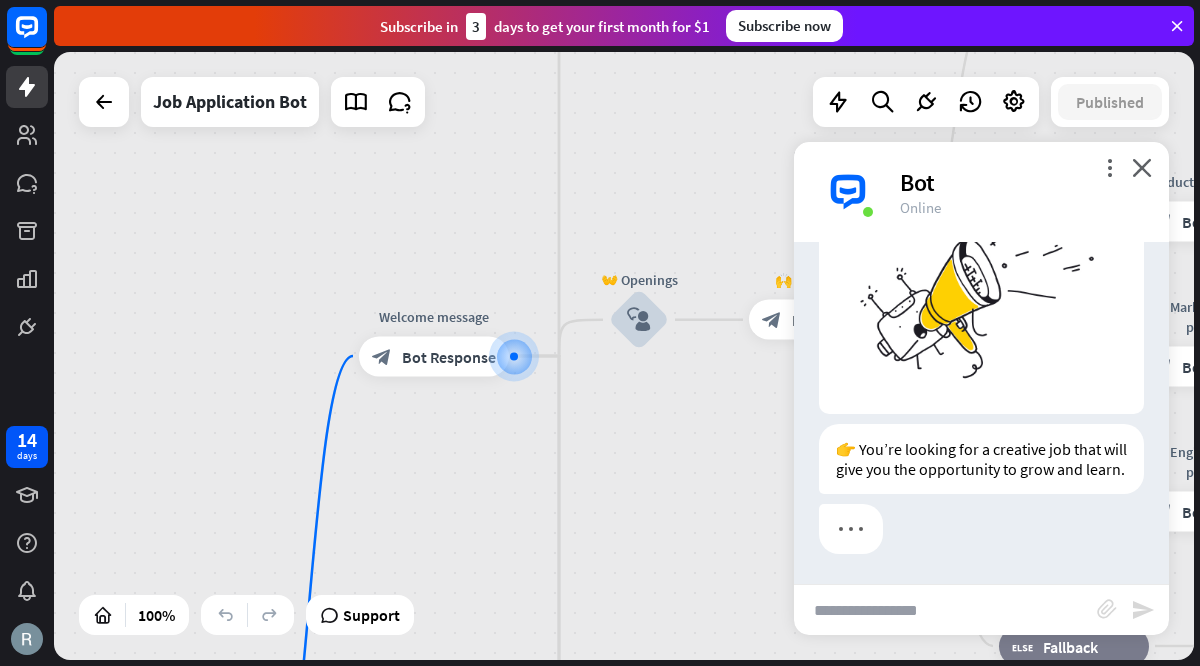 click at bounding box center [945, 610] 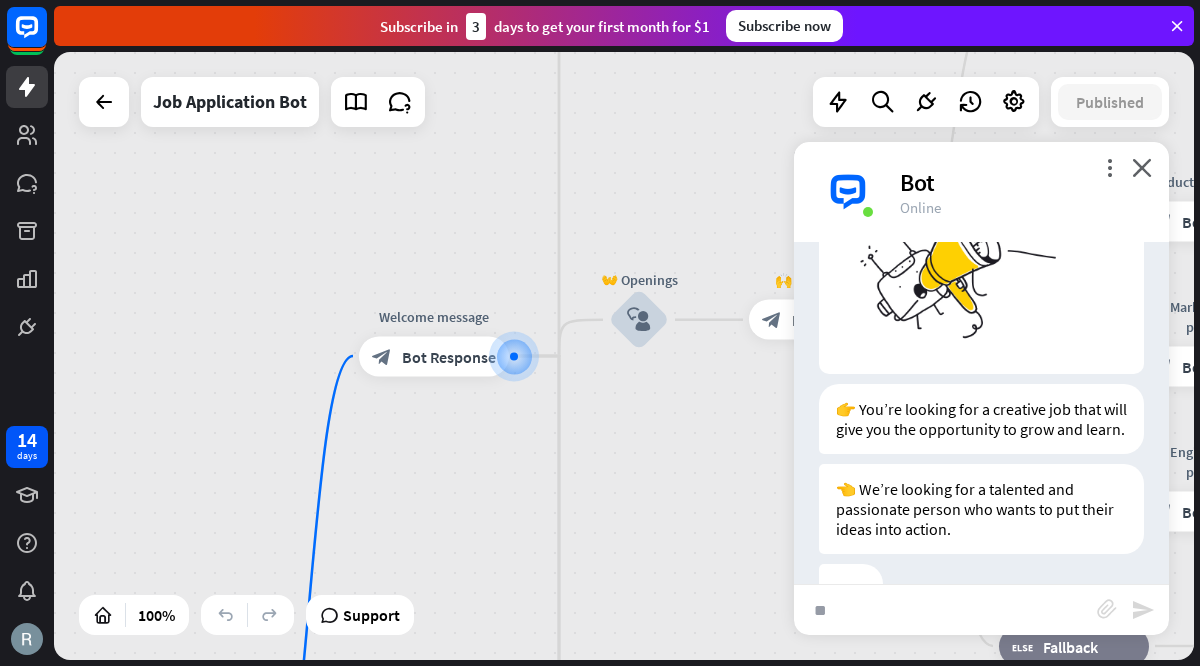 scroll, scrollTop: 252, scrollLeft: 0, axis: vertical 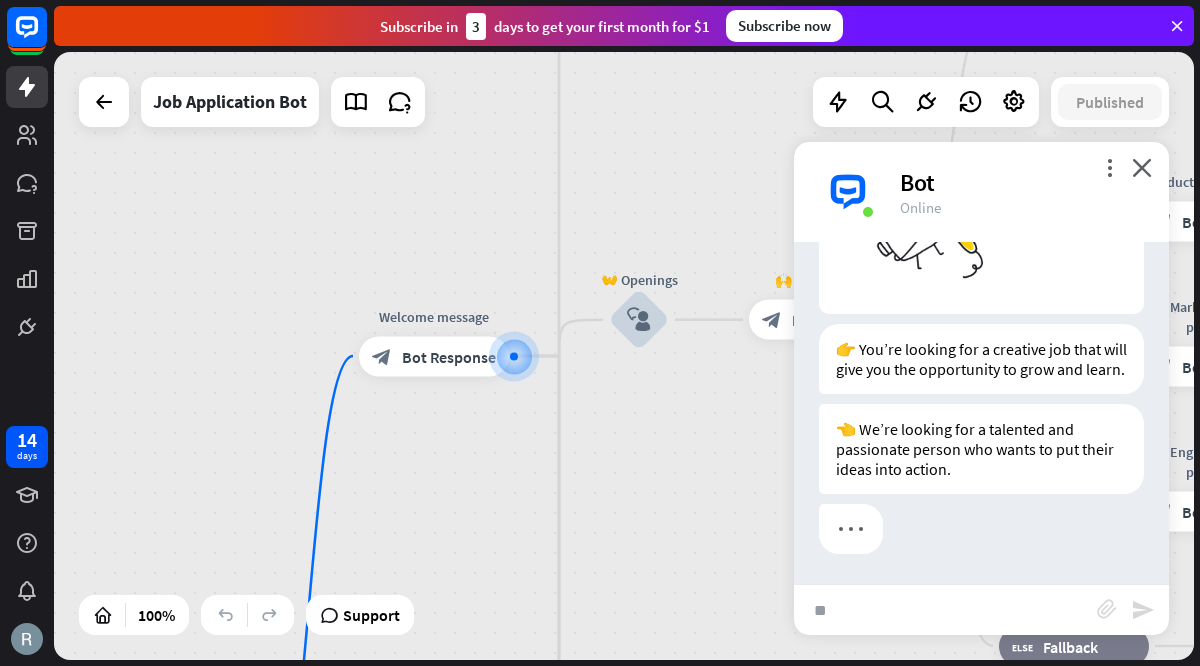 type on "**" 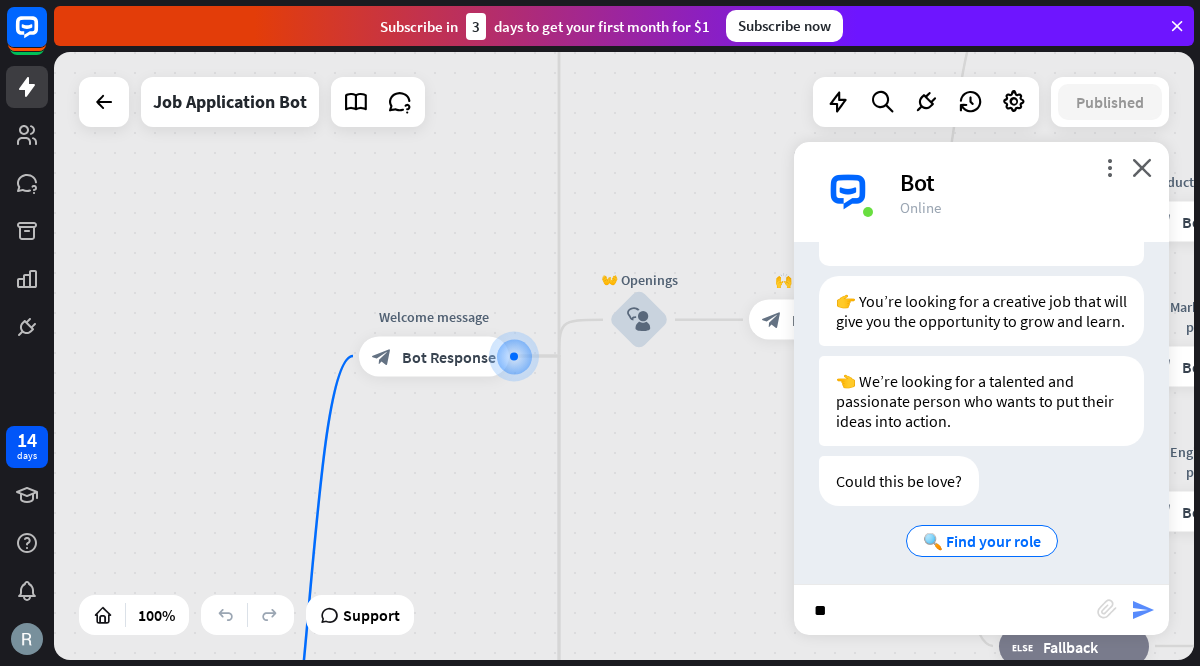 scroll, scrollTop: 307, scrollLeft: 0, axis: vertical 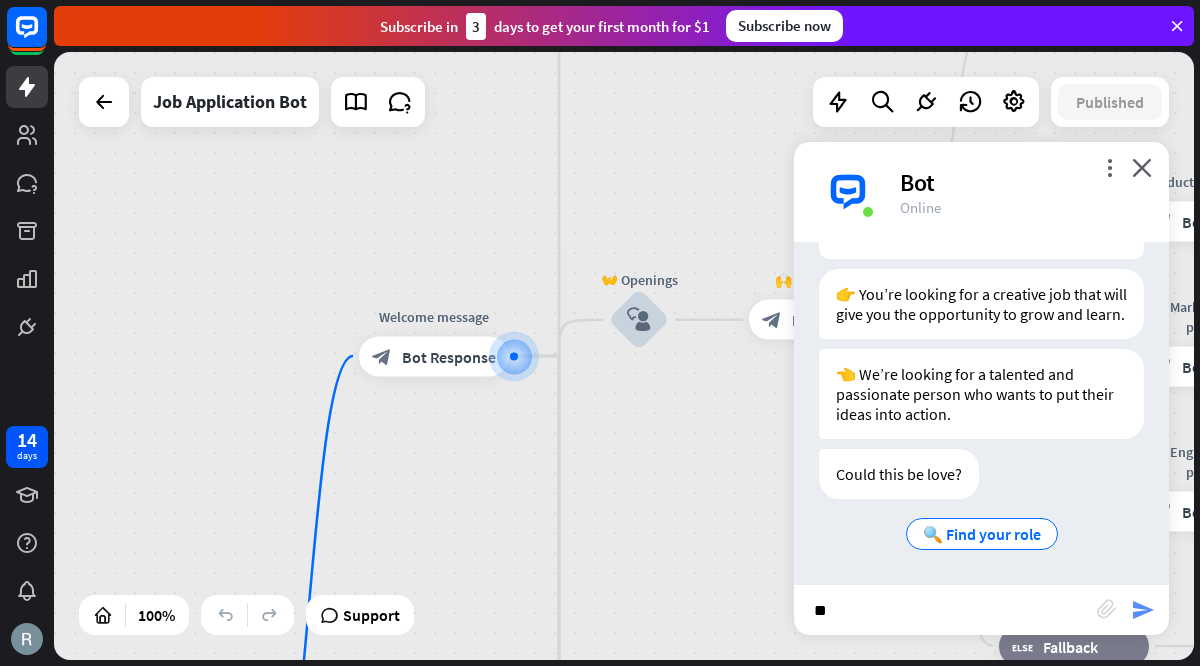 click on "send" at bounding box center (1143, 610) 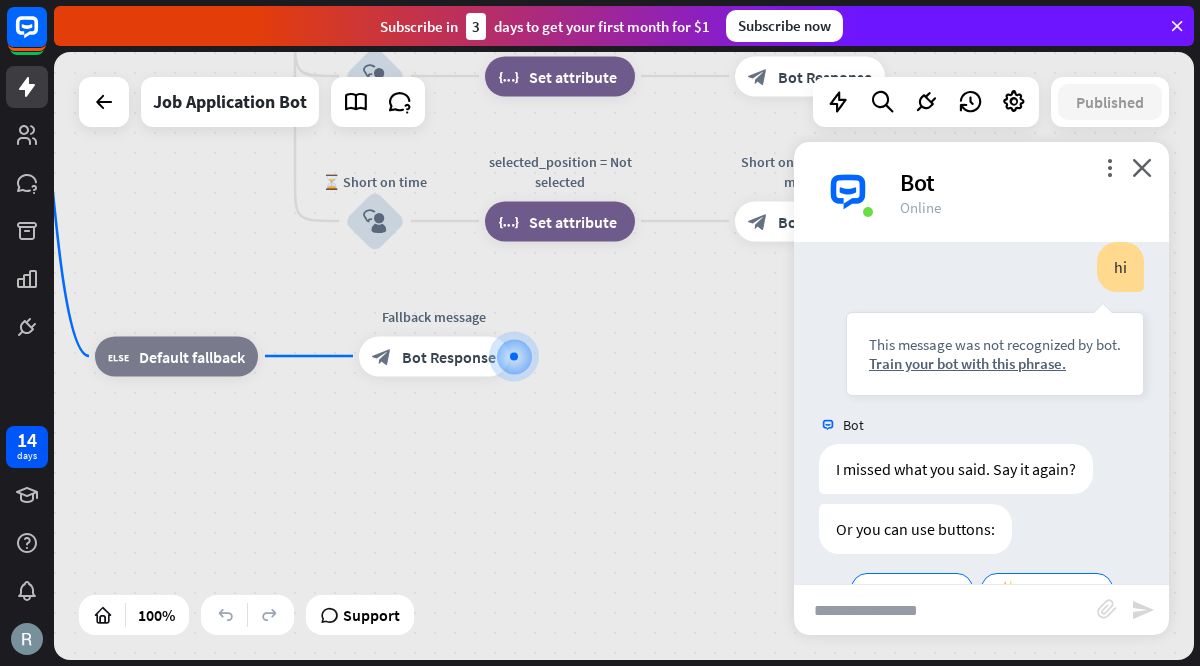 scroll, scrollTop: 667, scrollLeft: 0, axis: vertical 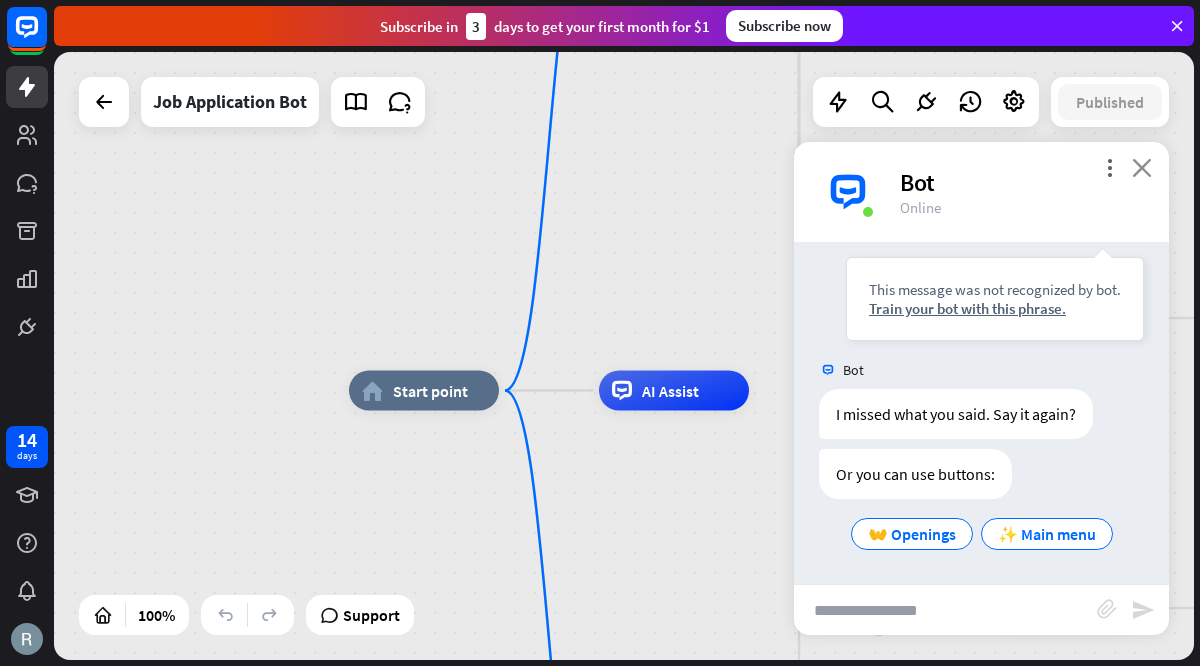 click on "close" at bounding box center (1142, 167) 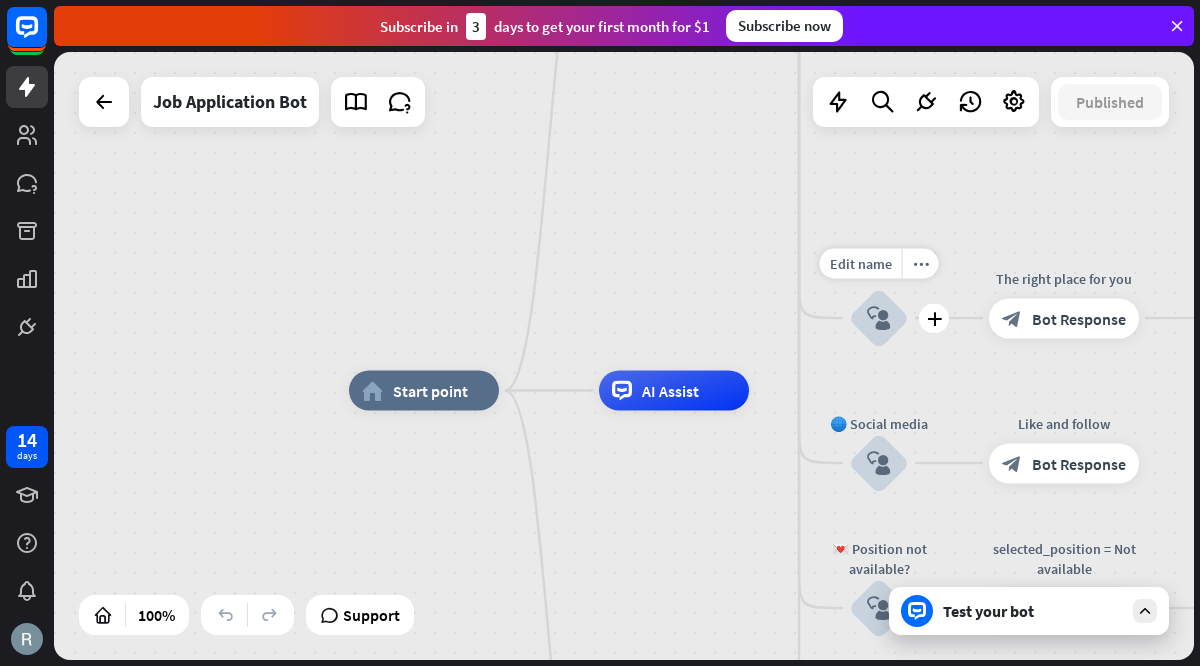click on "block_user_input" at bounding box center [879, 318] 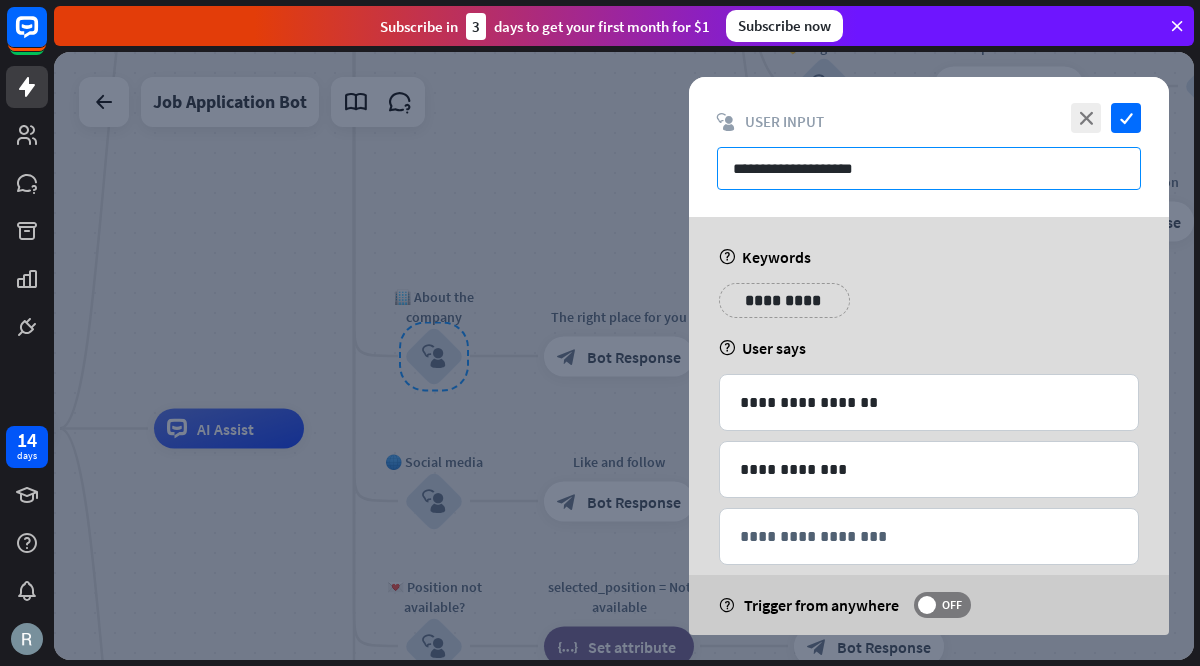 click on "**********" at bounding box center (929, 168) 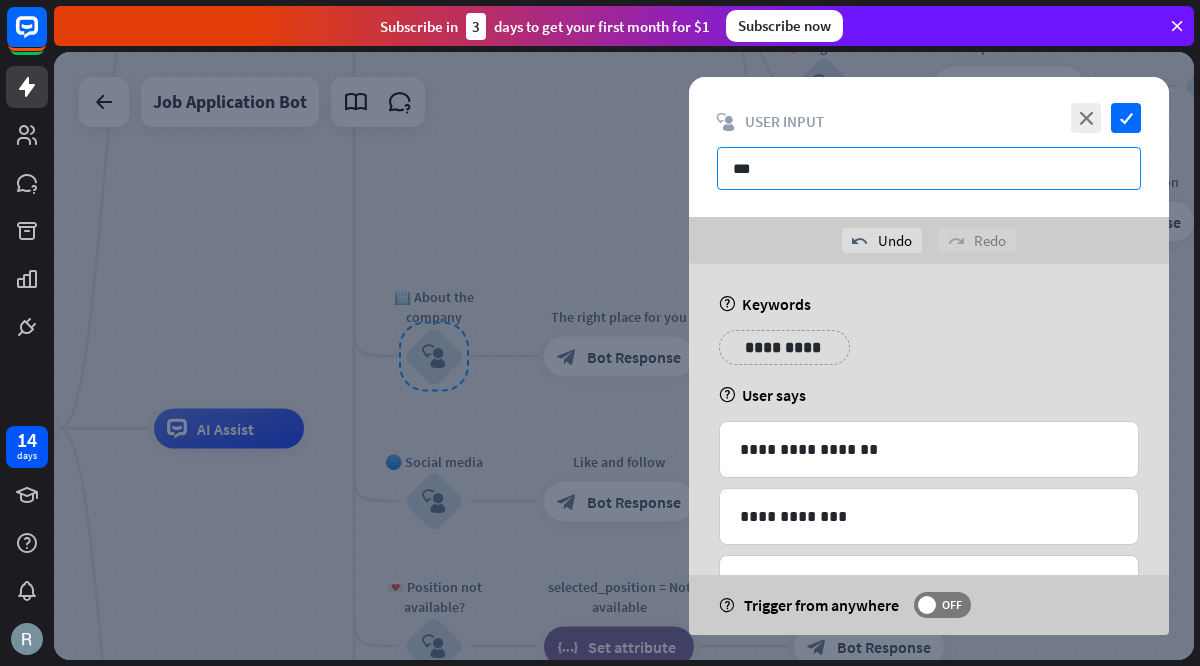 type on "**" 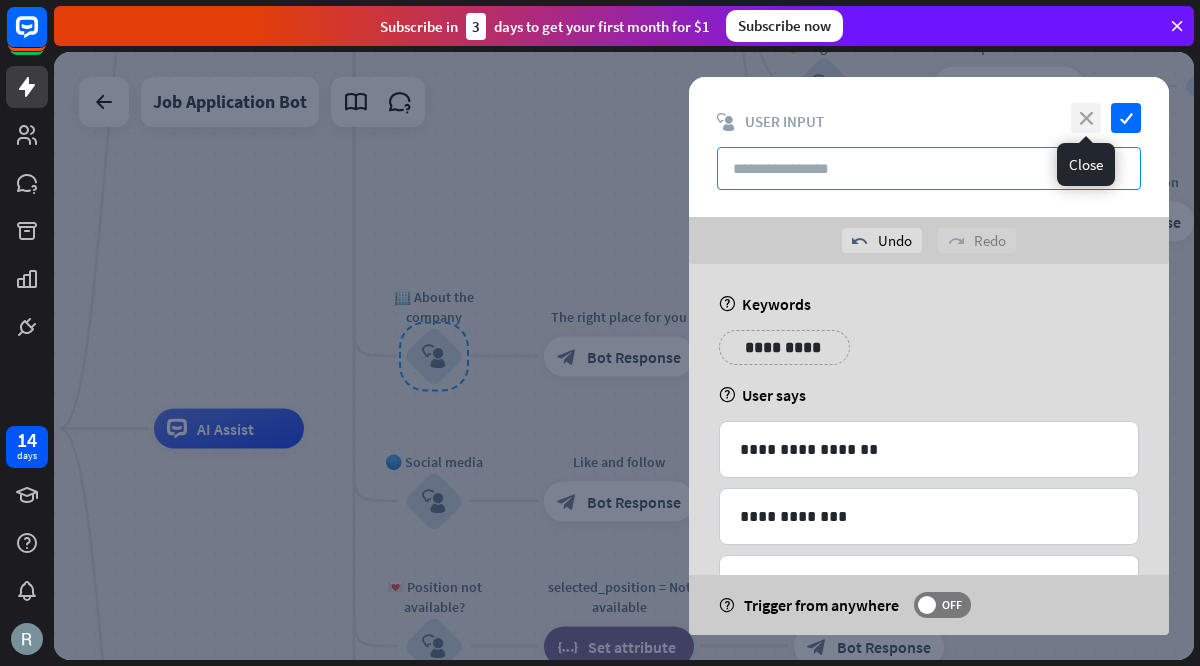 type 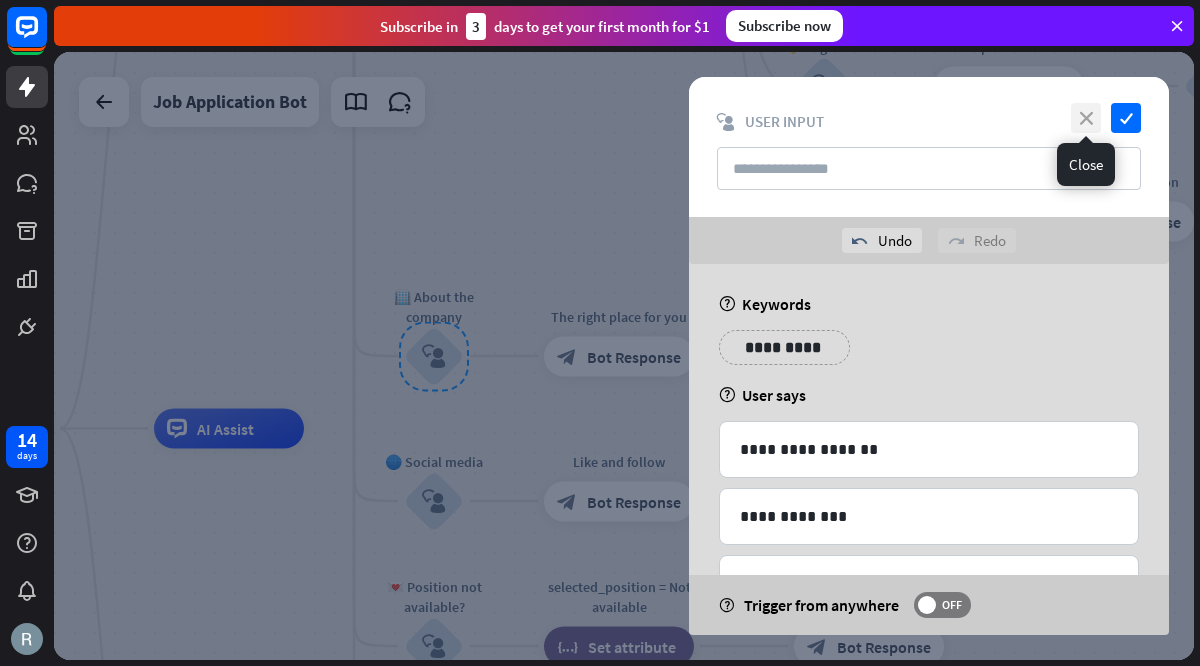 click on "close" at bounding box center [1086, 118] 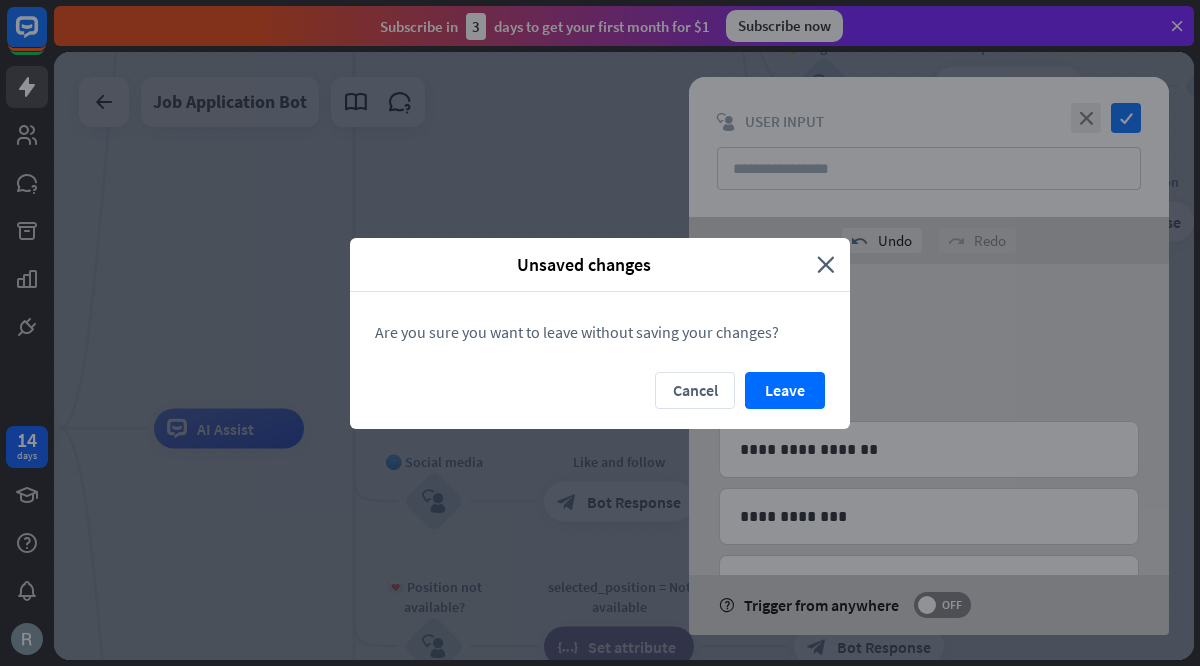 click on "Unsaved changes
close" at bounding box center (600, 265) 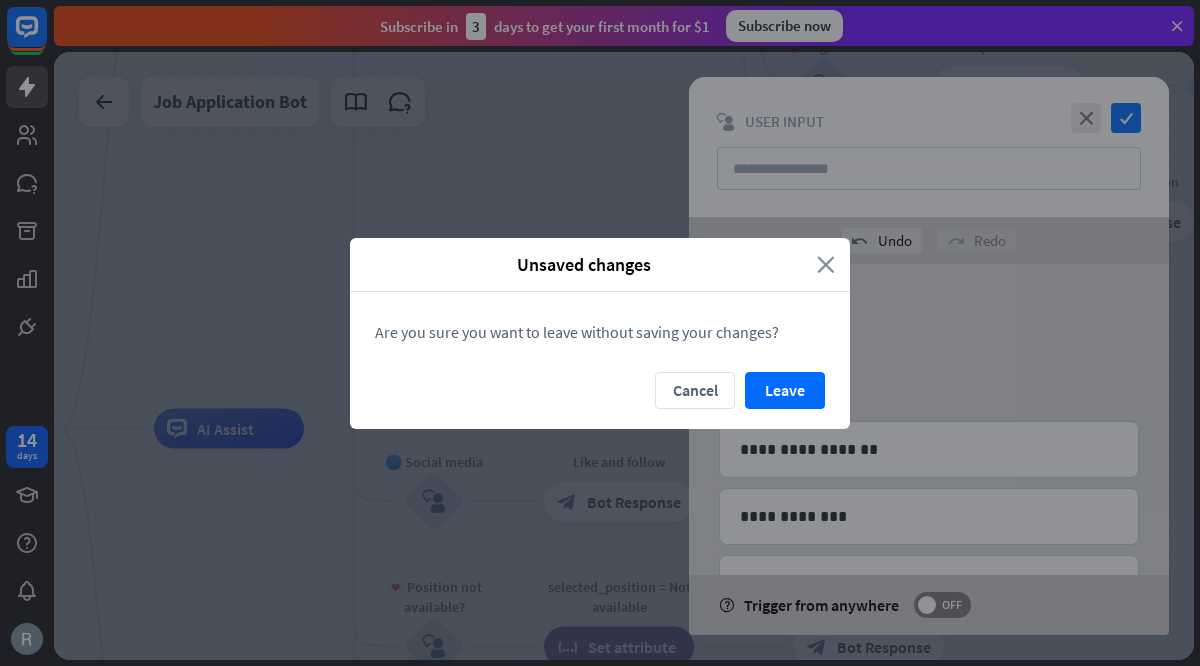 click on "close" at bounding box center (826, 264) 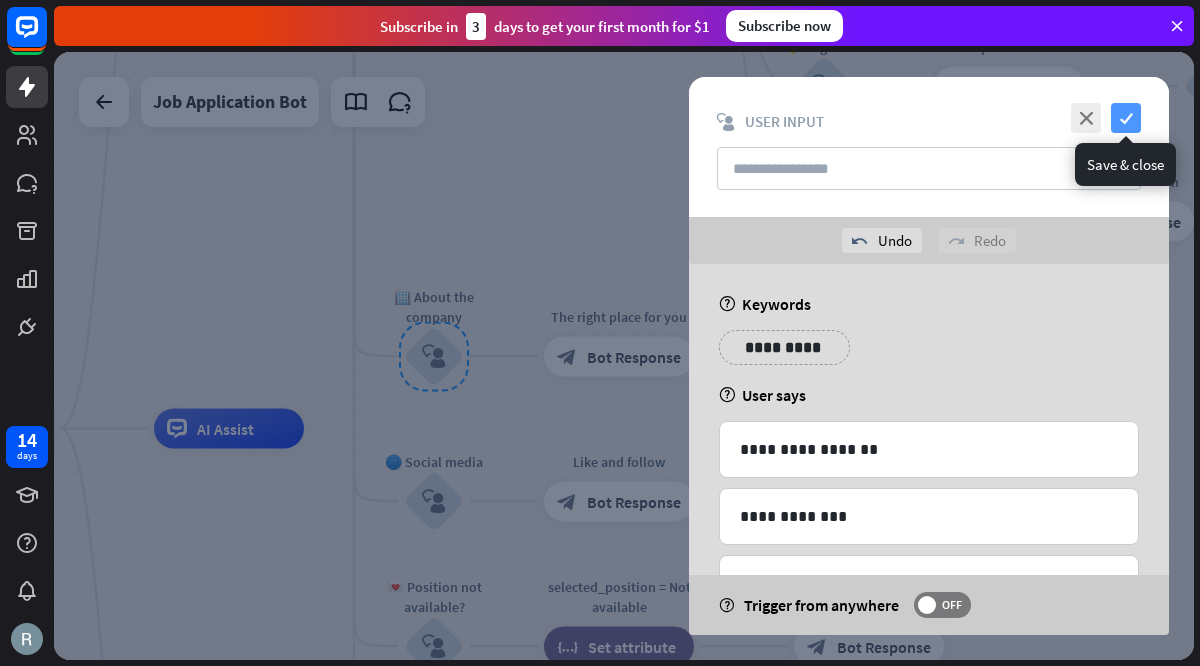 click on "check" at bounding box center [1126, 118] 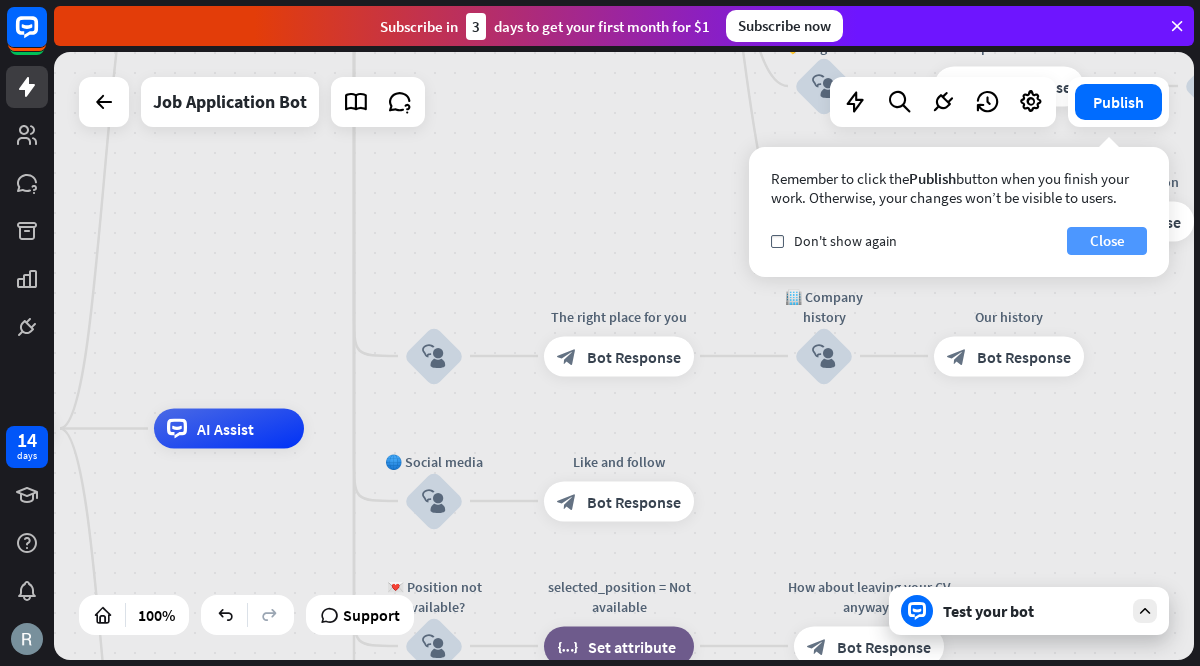 click on "Close" at bounding box center [1107, 241] 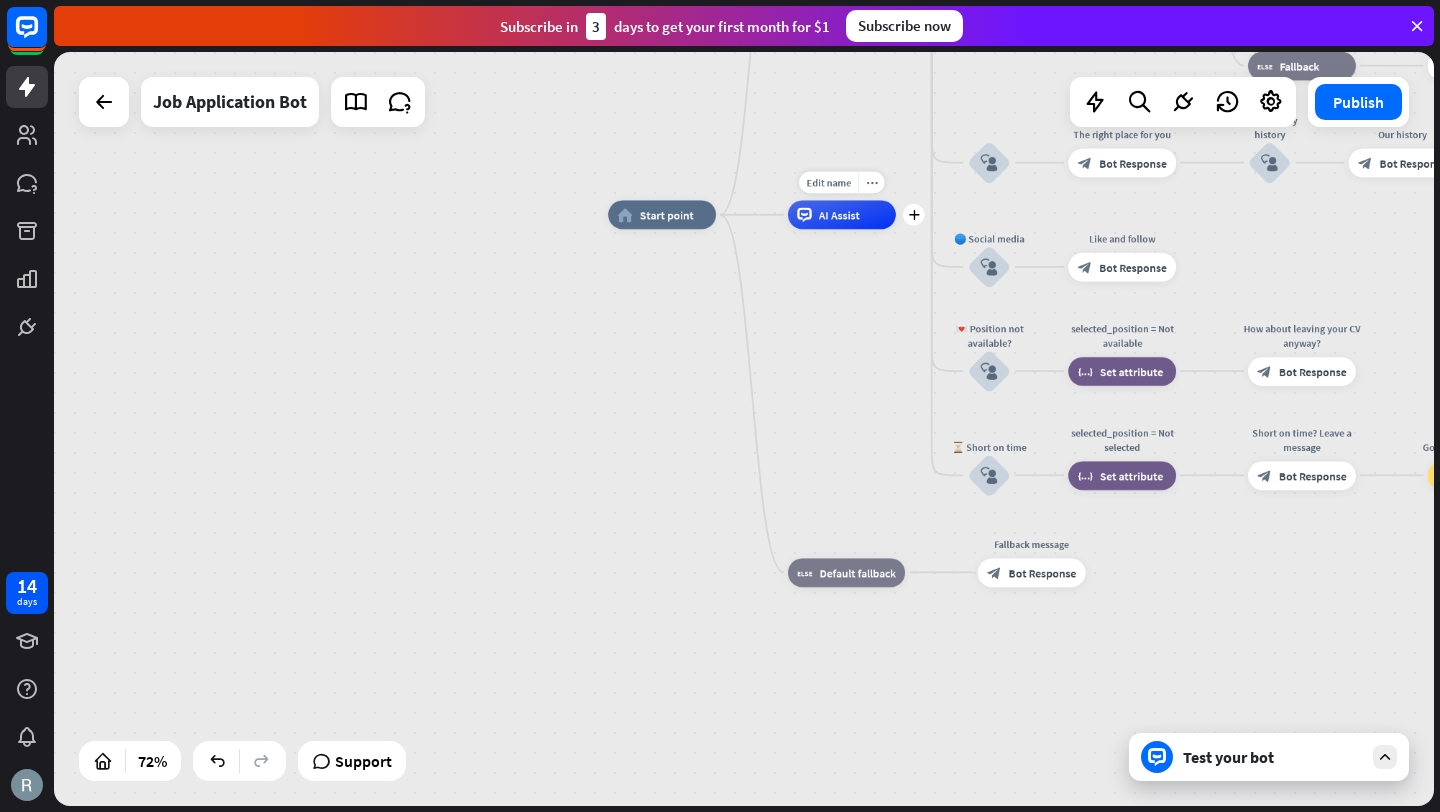 click on "AI Assist" at bounding box center (842, 214) 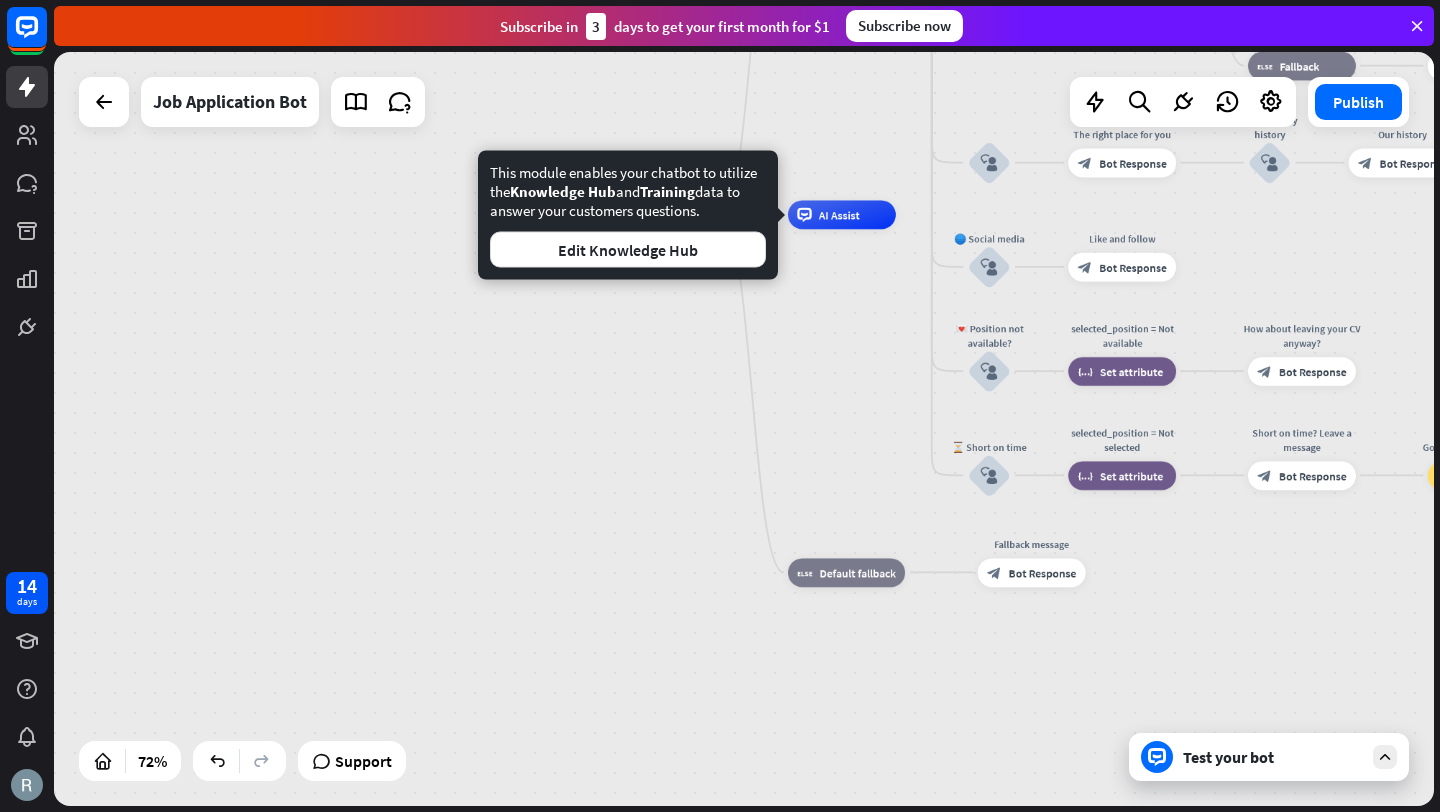 click on "home_2   Start point                 Welcome message   block_bot_response   Bot Response                 ✨ Main menu   block_user_input                 Main menu   block_bot_response   Bot Response                 🔥 Apply now — start   block_user_input                 Ready to proceed?   block_bot_response   Bot Response                 👍 Yes, let’s go   block_user_input                 Collect information   block_question   Question                   block_success   Success                 🔥 Apply now — check information   block_bot_response   Bot Response                 👍 Yes, proceed   block_user_input                 📎 Attach résumé   block_bot_response   Bot Response                 Document   block_attachment                 📎 Attach photo   block_bot_response   Bot Response                 Image   block_attachment                 📎 Attach video   block_bot_response   Bot Response                 Video   block_attachment                 Summary" at bounding box center [1104, 486] 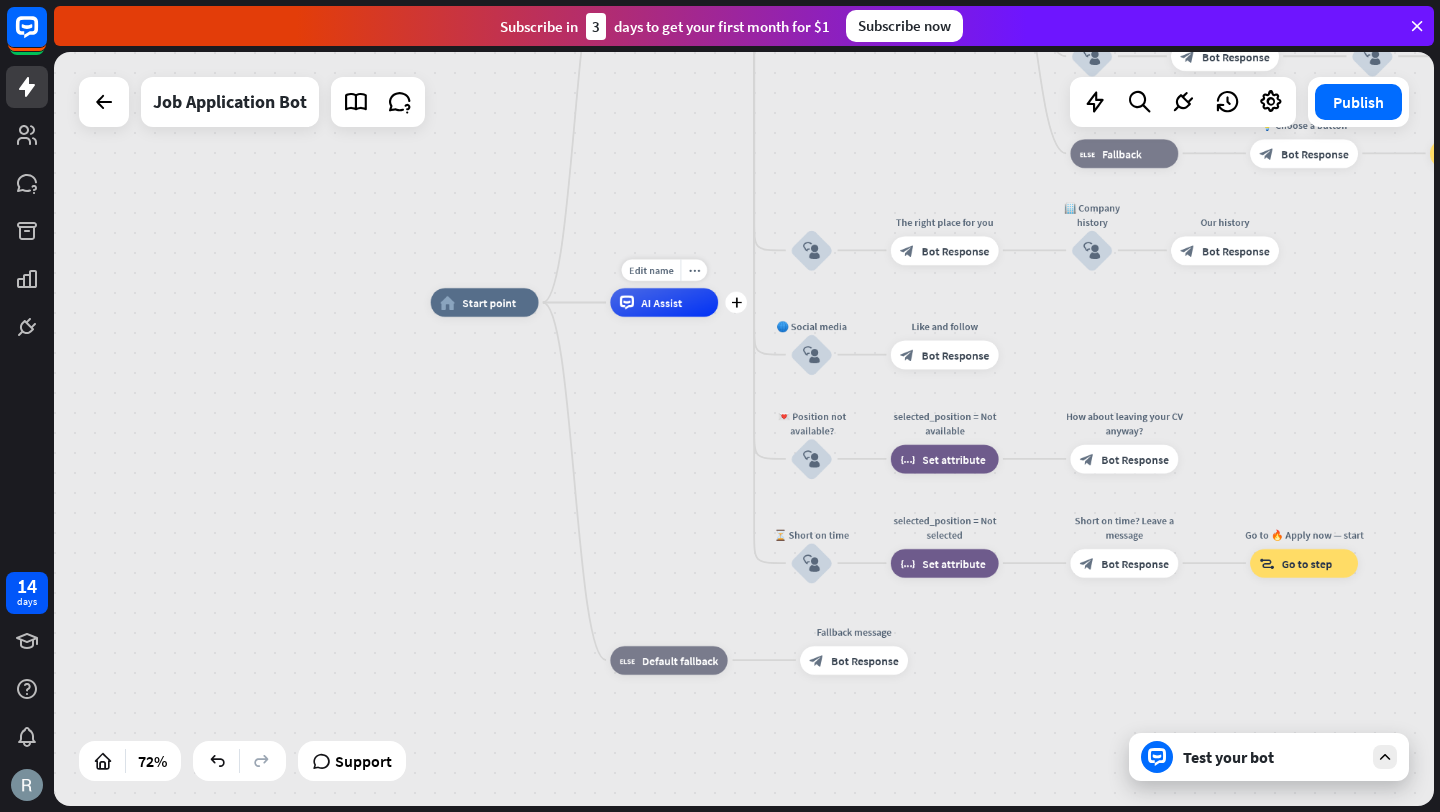click on "AI Assist" at bounding box center (664, 302) 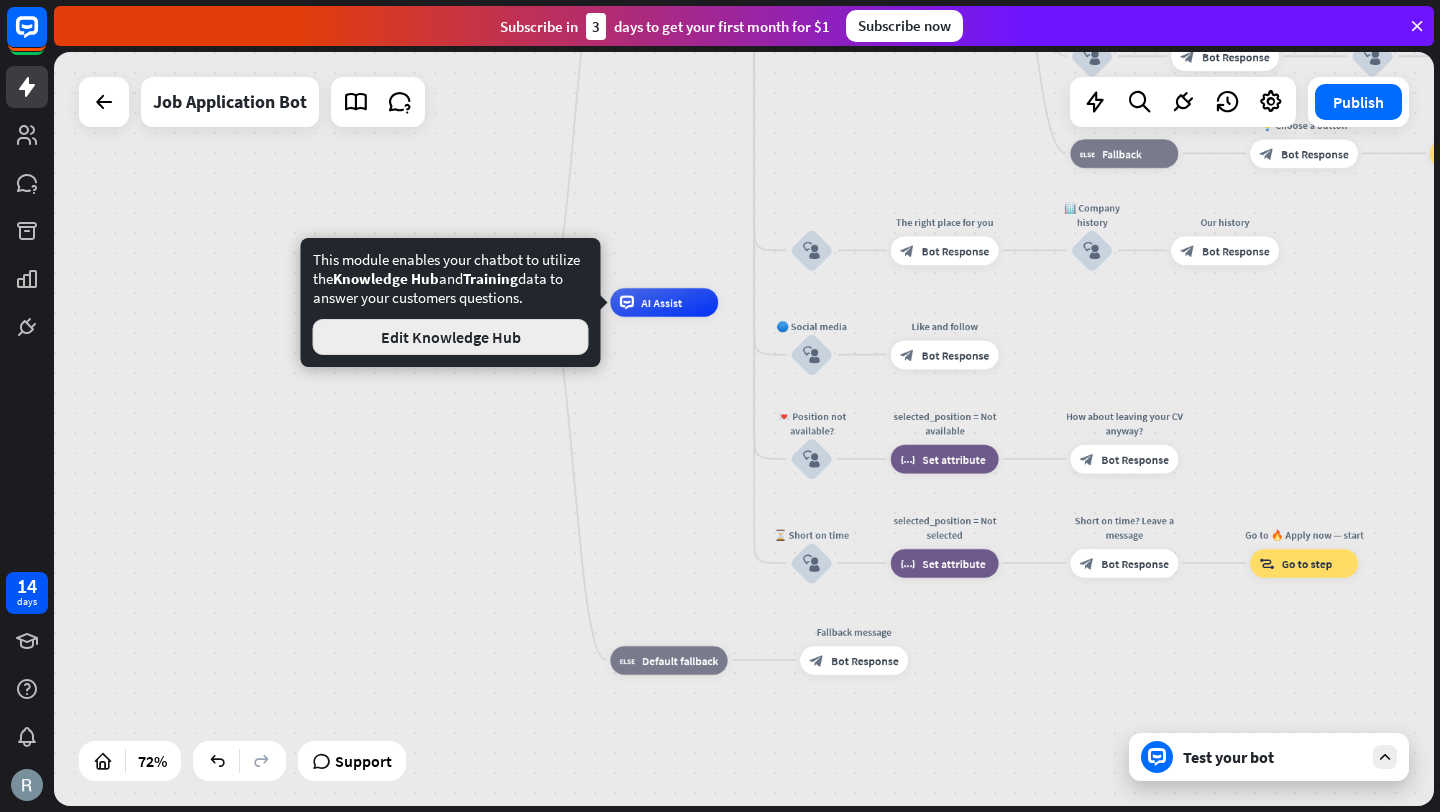 click on "Edit Knowledge Hub" at bounding box center [451, 337] 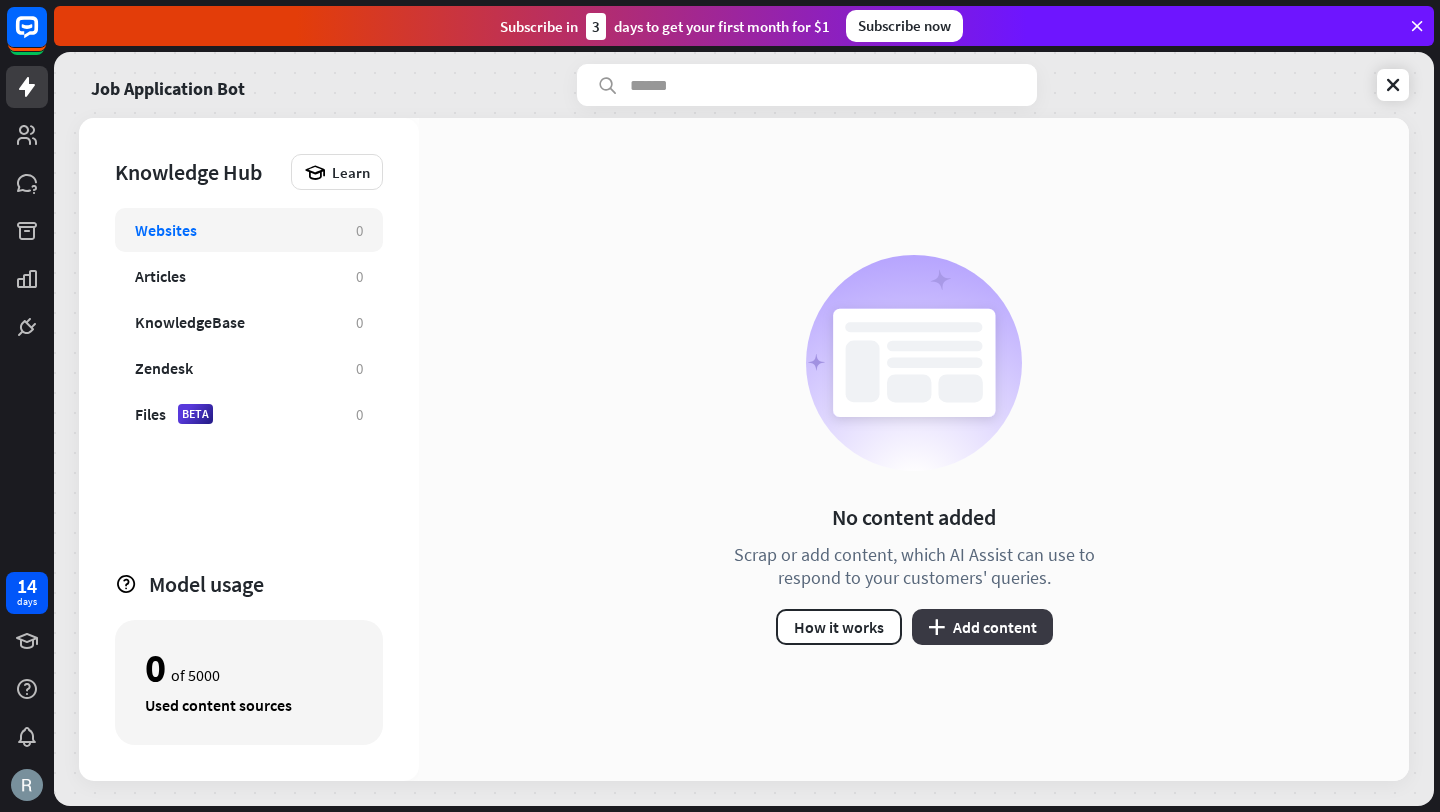 click on "plus
Add content" at bounding box center [982, 627] 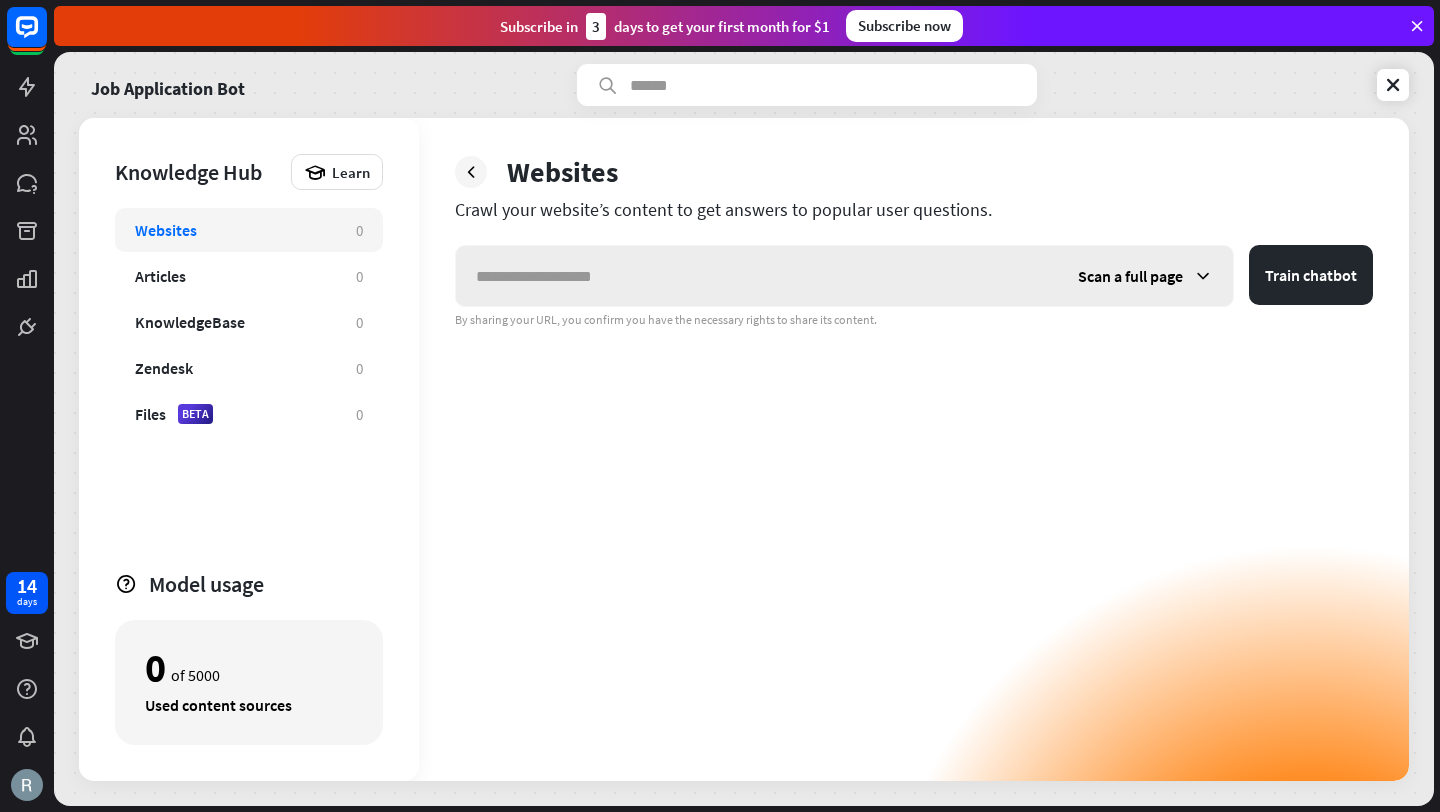 click on "Scan a full page" at bounding box center [1130, 276] 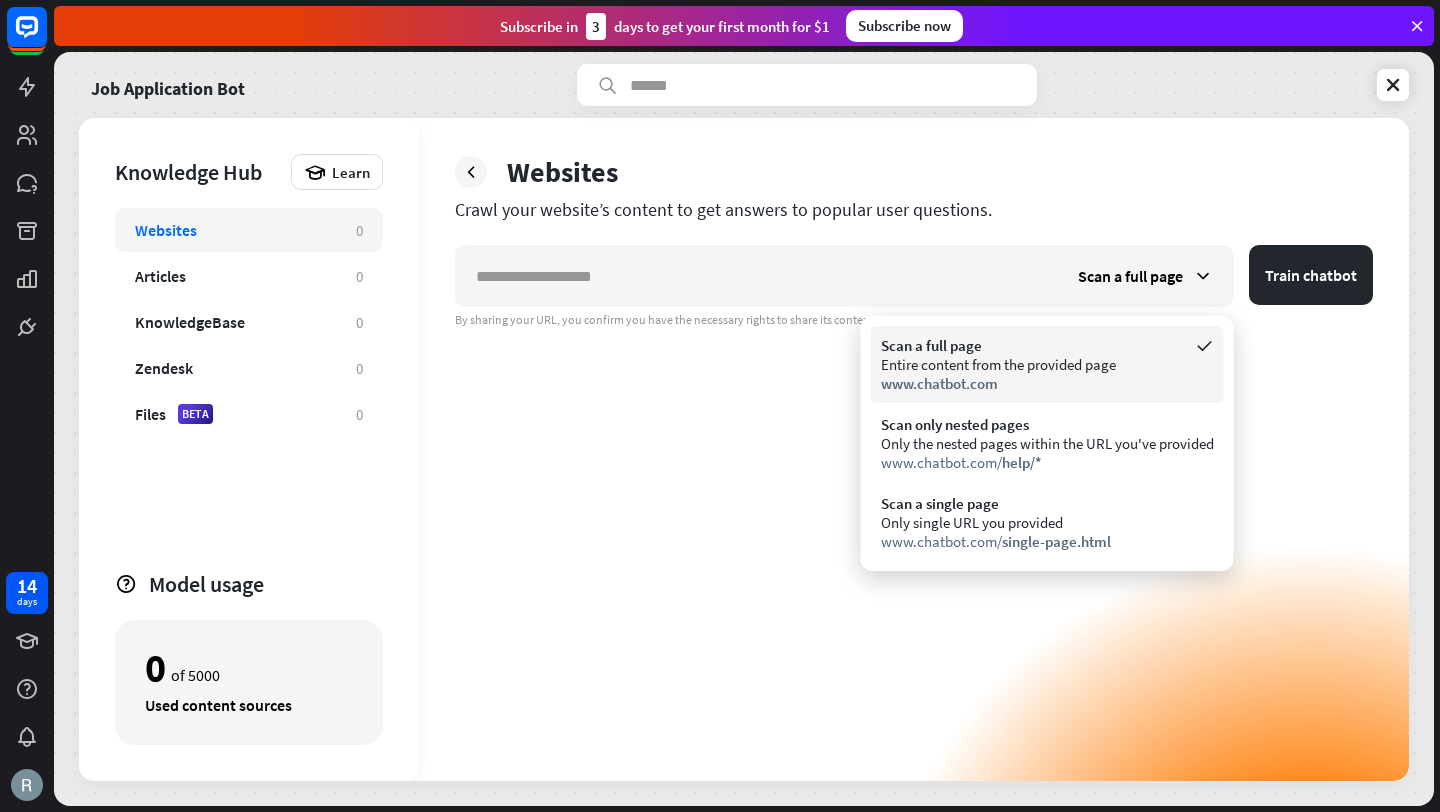 click on "Scan a full page   Entire content from the provided page   www.chatbot.com" at bounding box center (1047, 364) 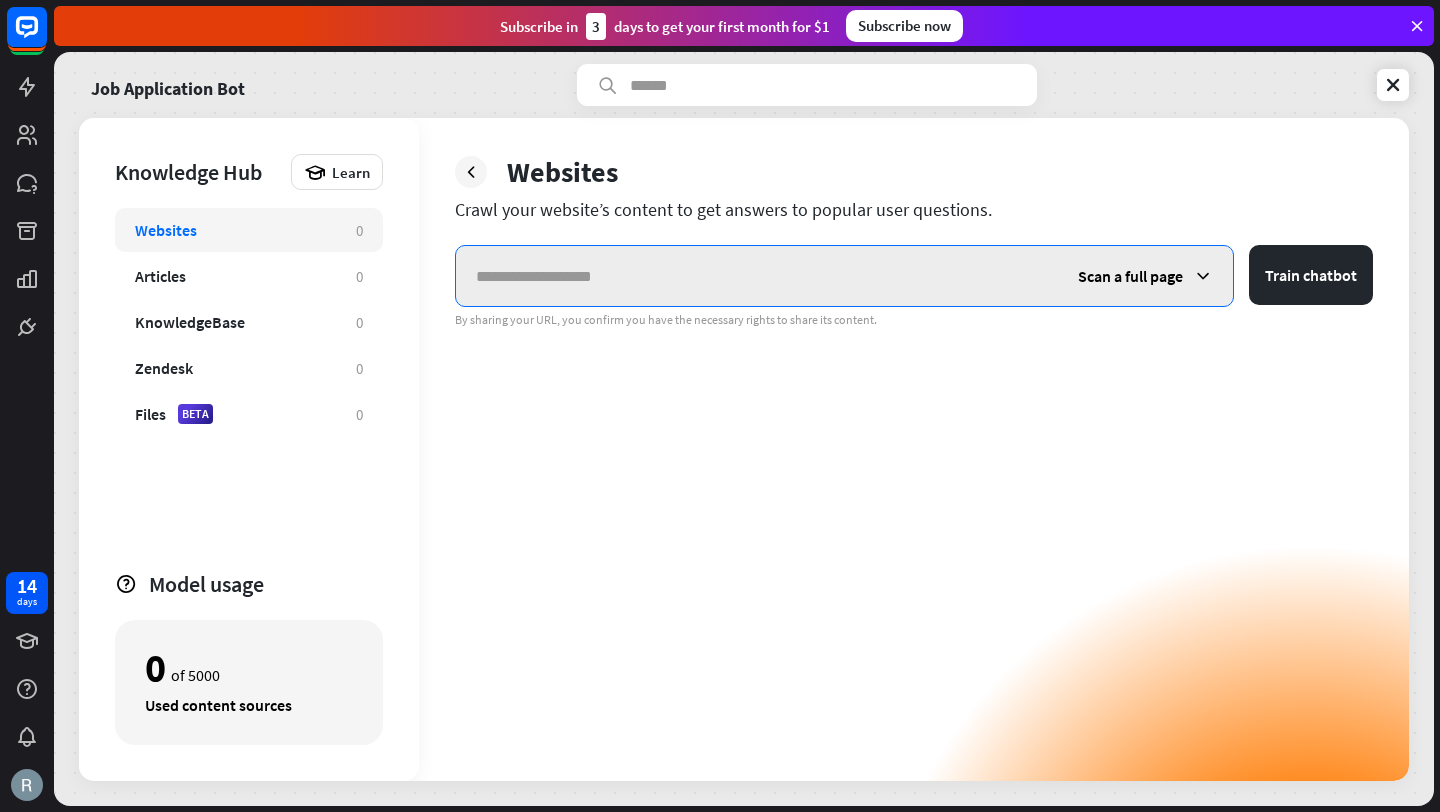 click at bounding box center [757, 276] 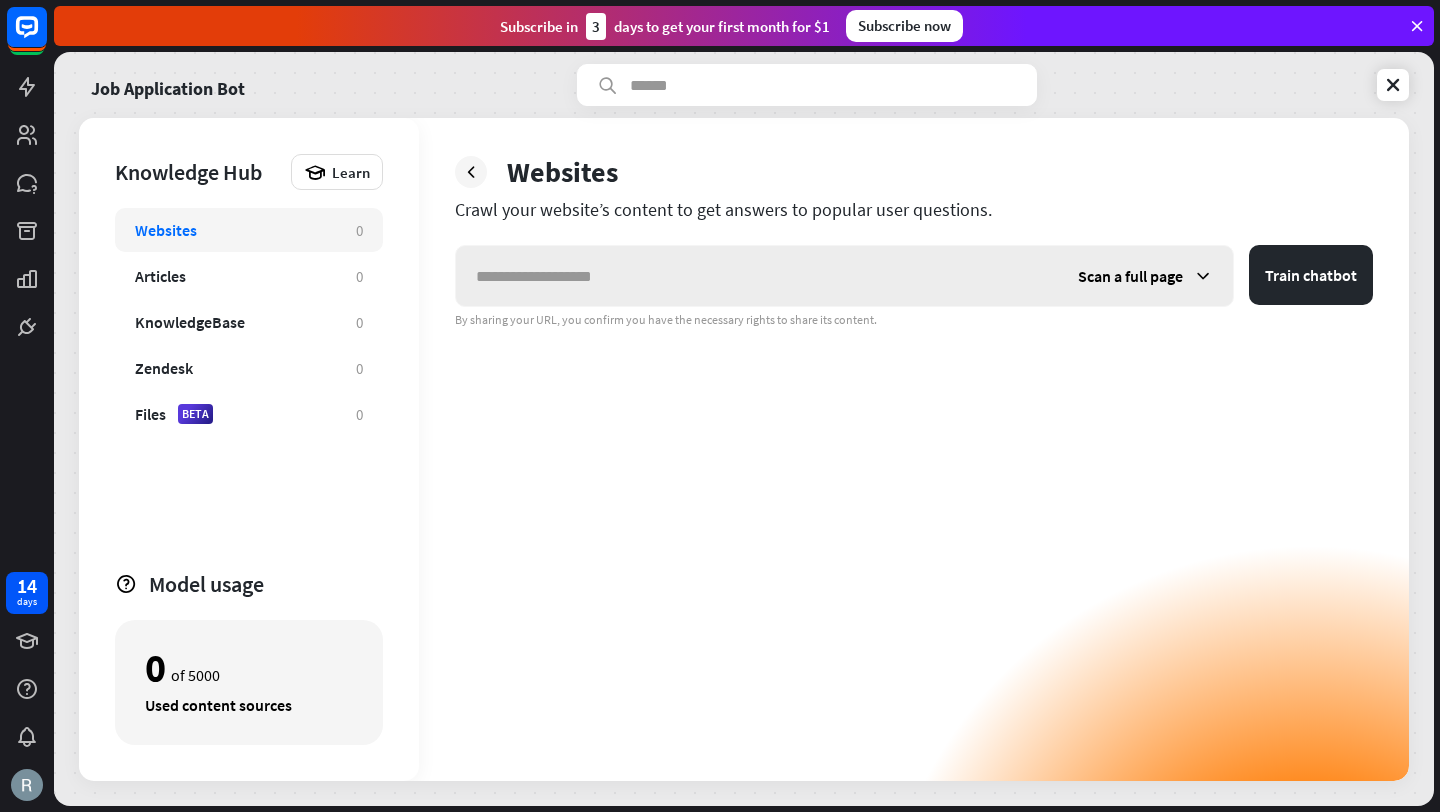 click on "Scan a full page" at bounding box center (1130, 276) 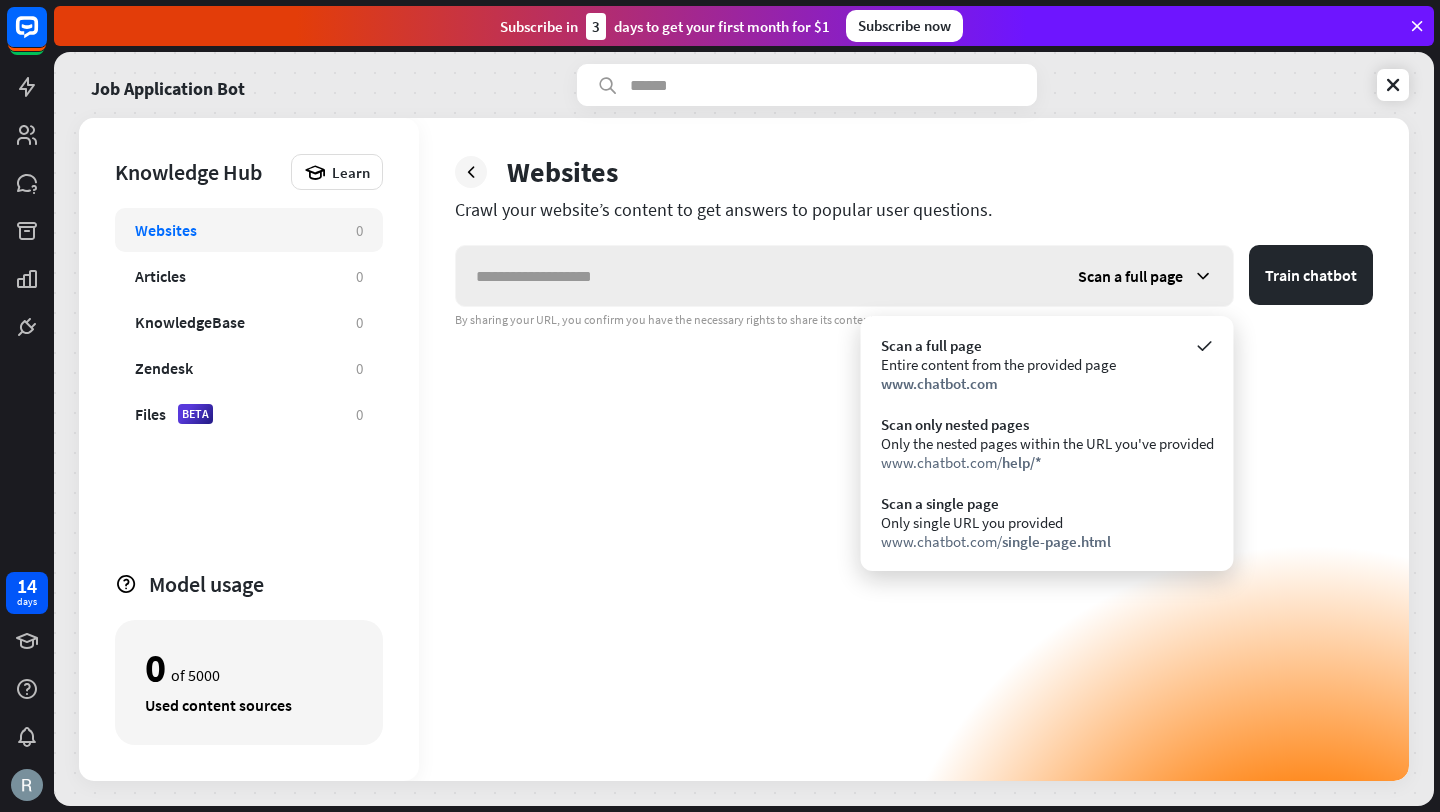 click on "Scan a full page" at bounding box center (1130, 276) 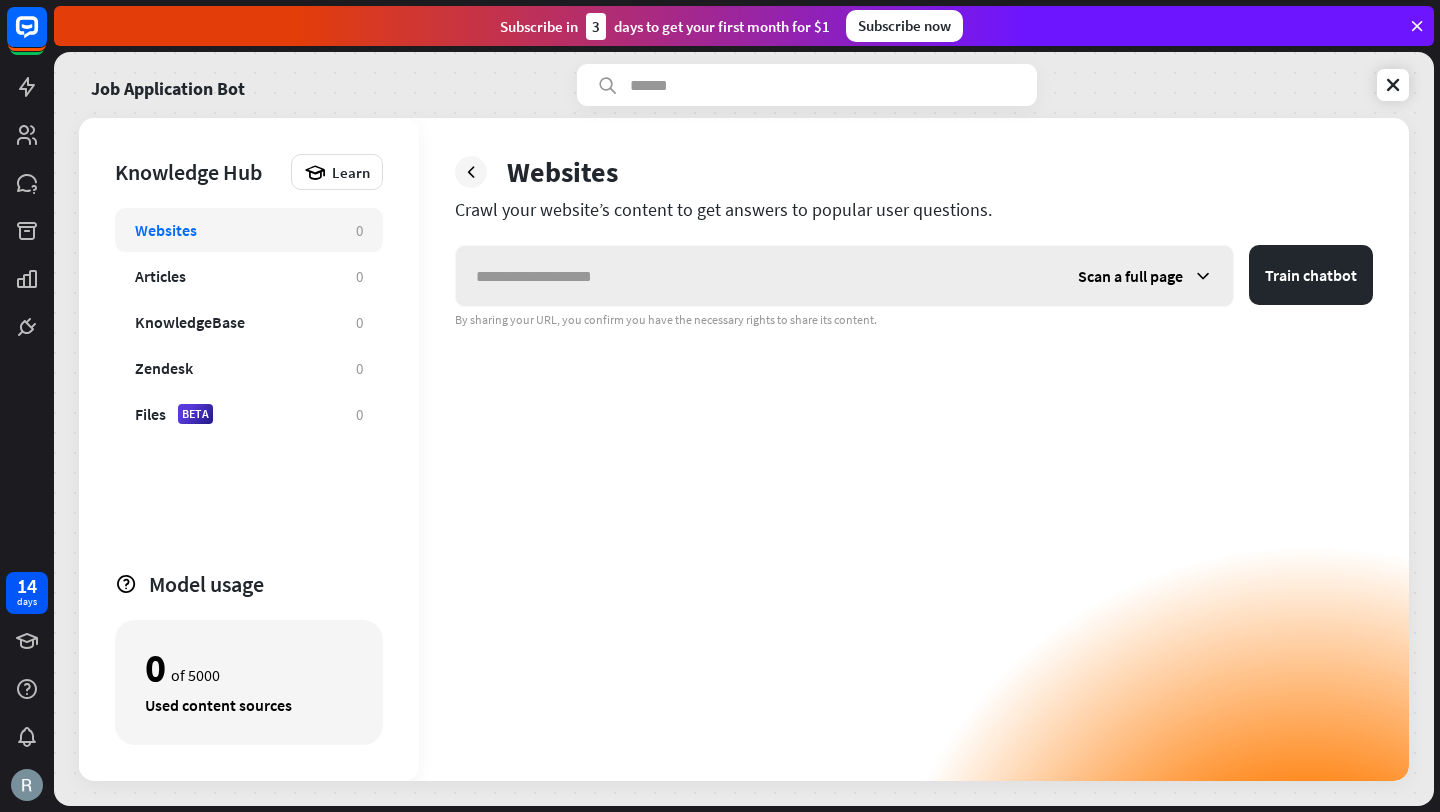 click on "Scan a full page" at bounding box center (1130, 276) 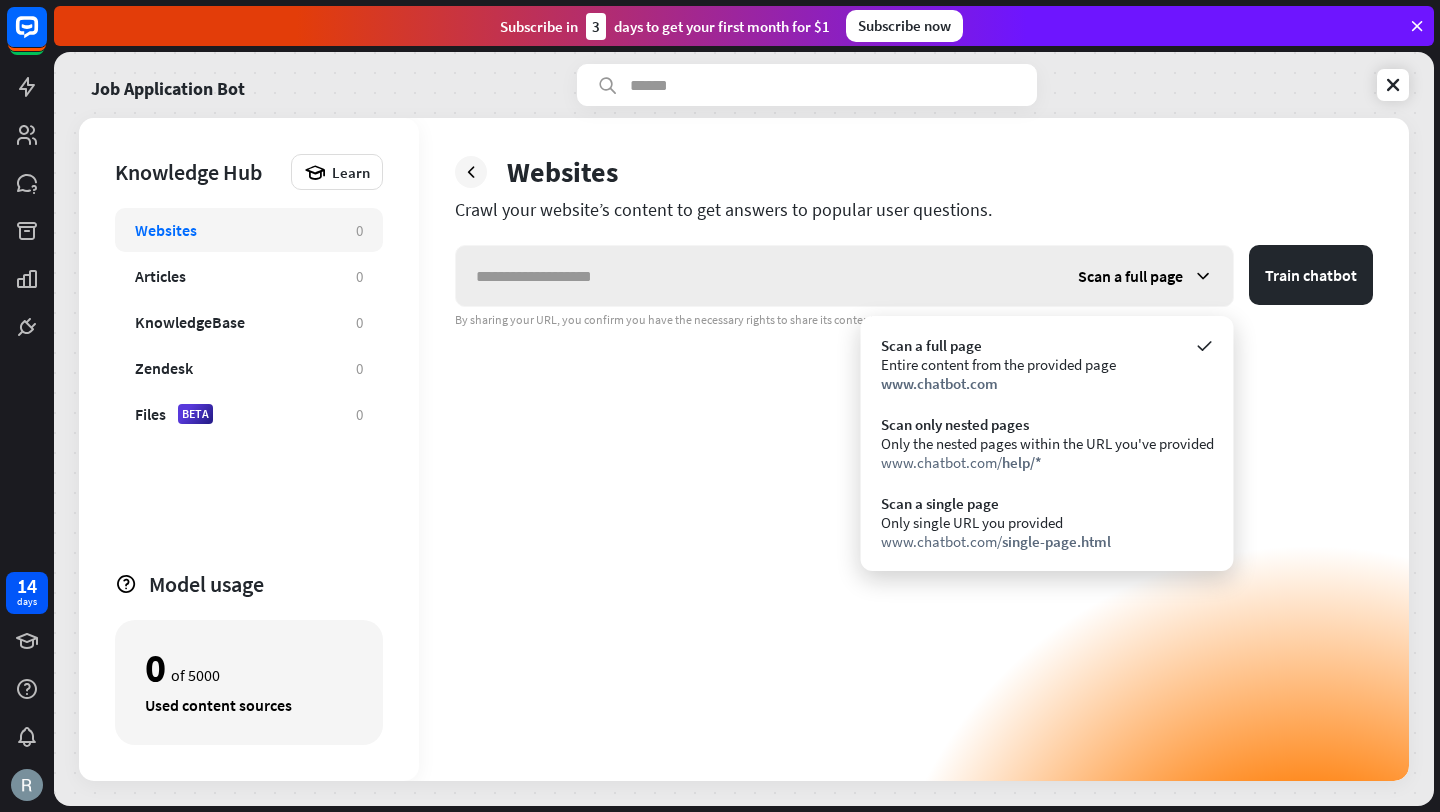 click on "Scan a full page" at bounding box center (1130, 276) 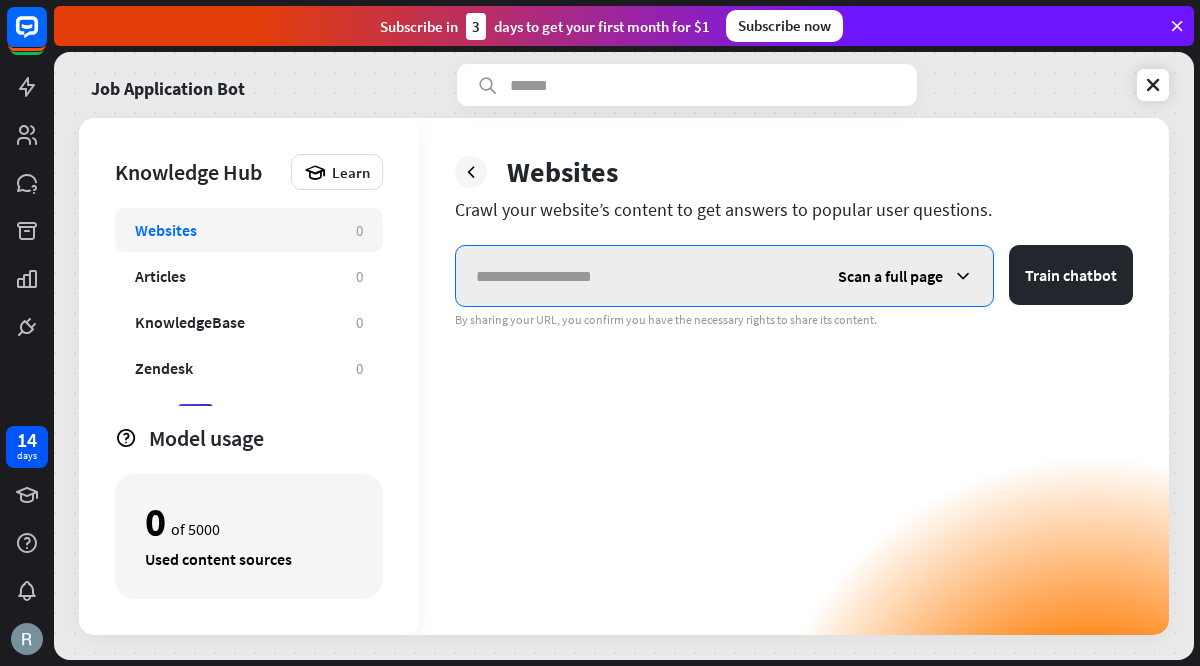click at bounding box center (637, 276) 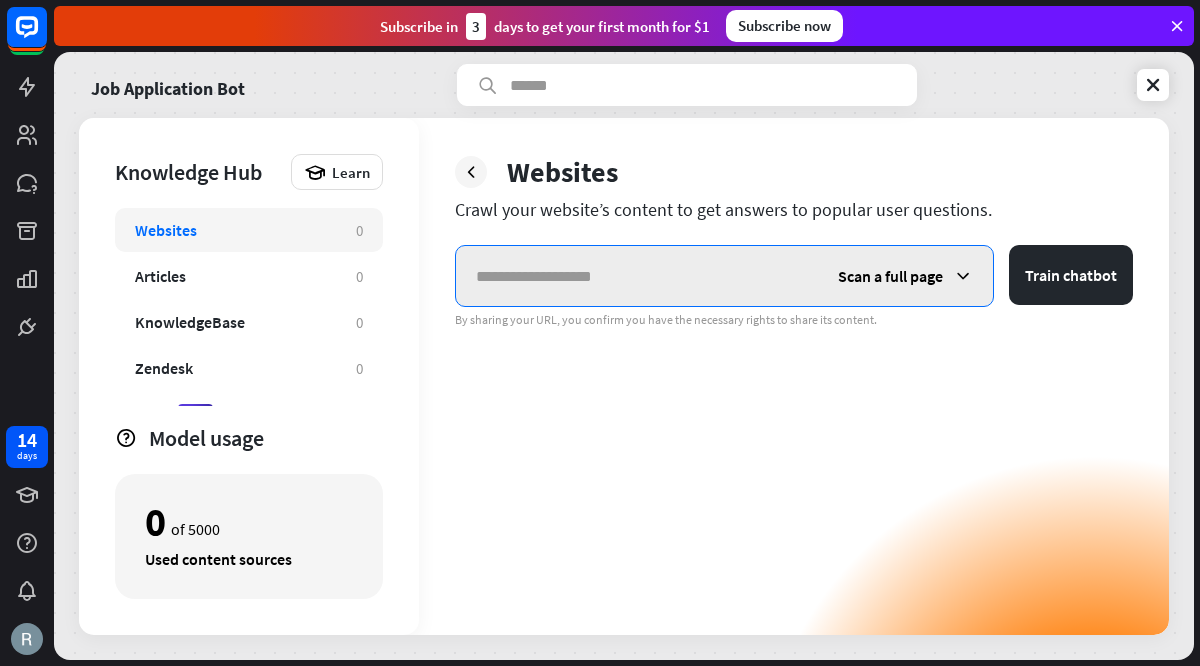 paste on "******" 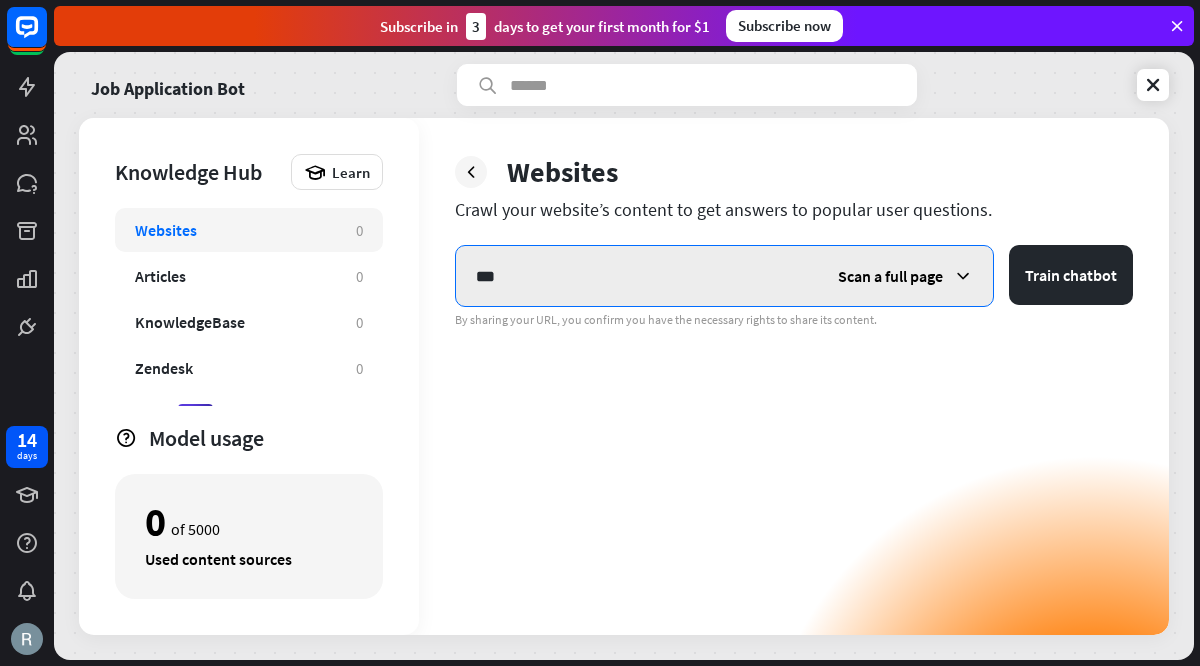type on "*" 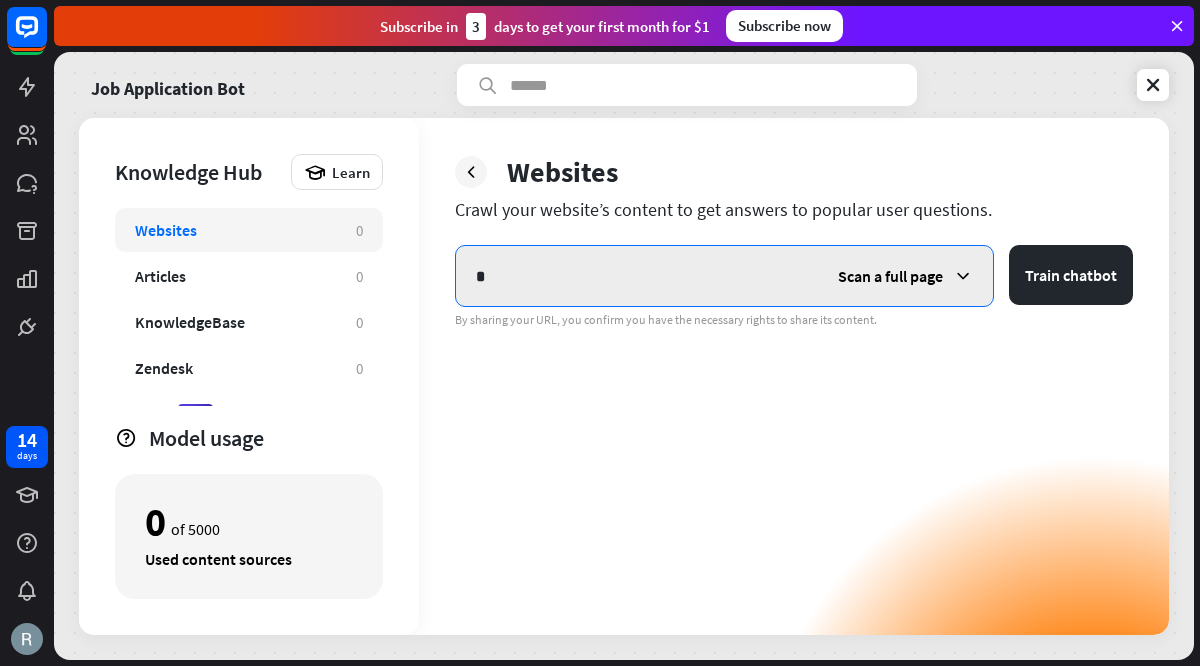 click at bounding box center (637, 276) 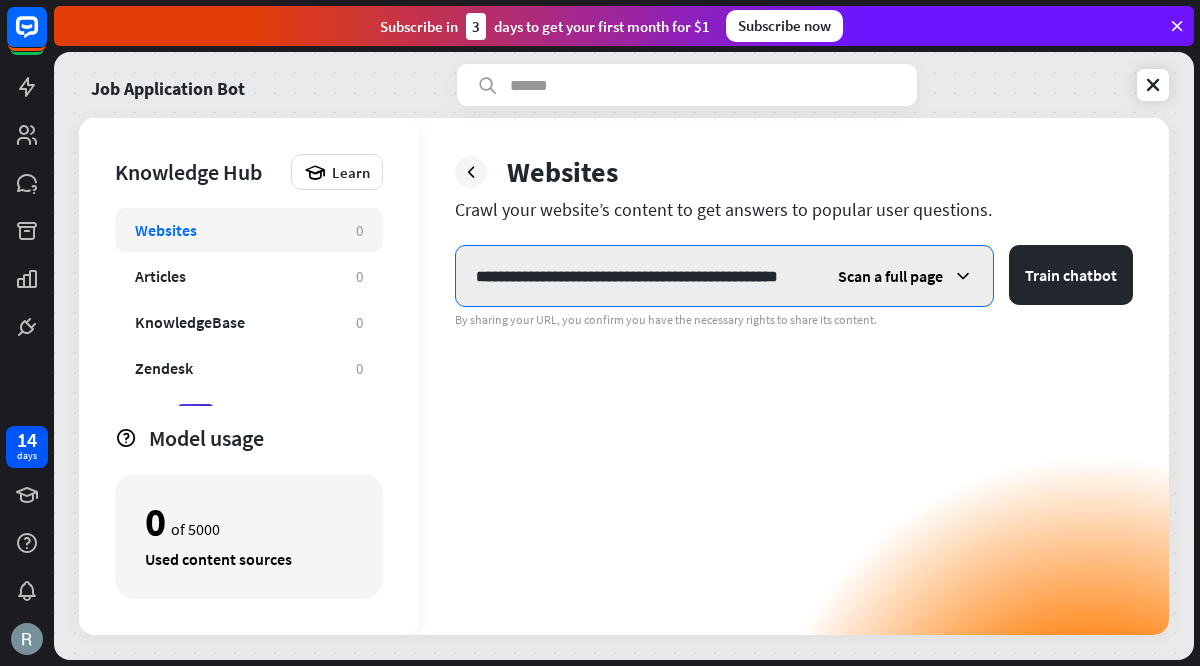 scroll, scrollTop: 0, scrollLeft: 29, axis: horizontal 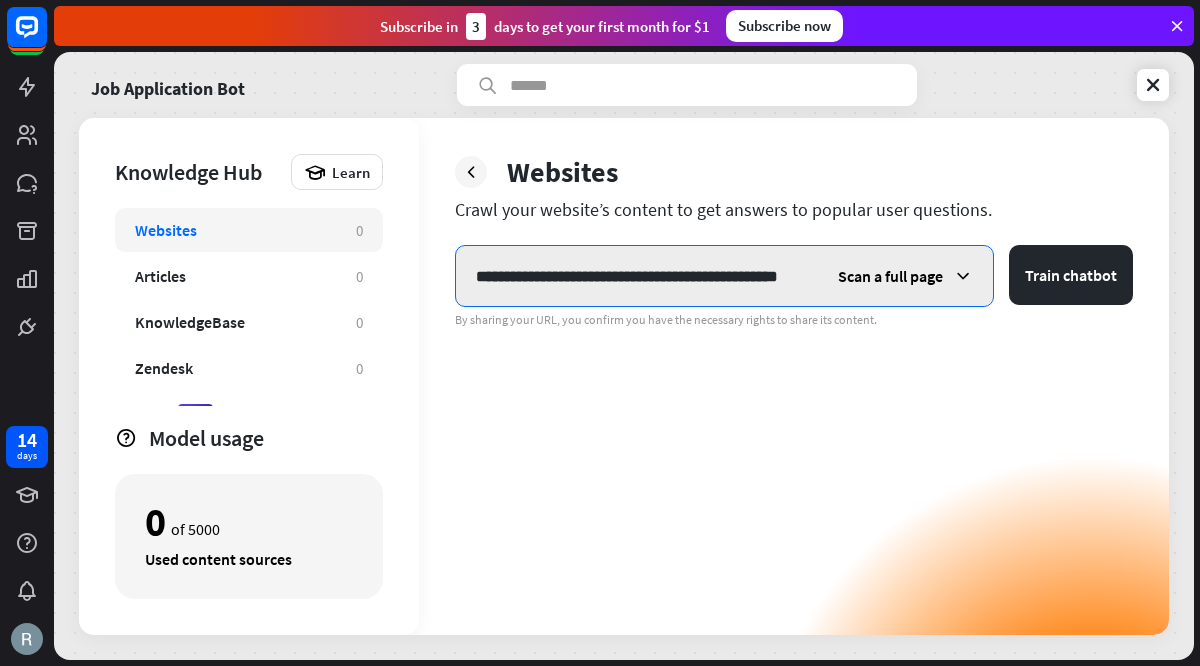 type on "**********" 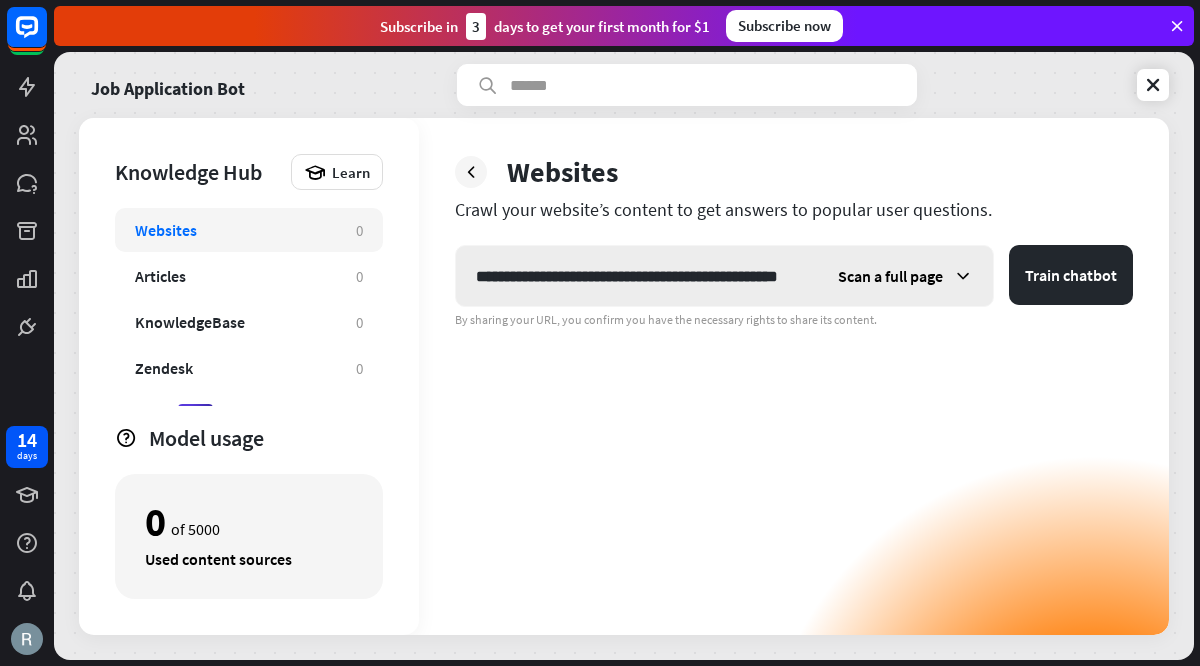 click on "Scan a full page" at bounding box center (905, 276) 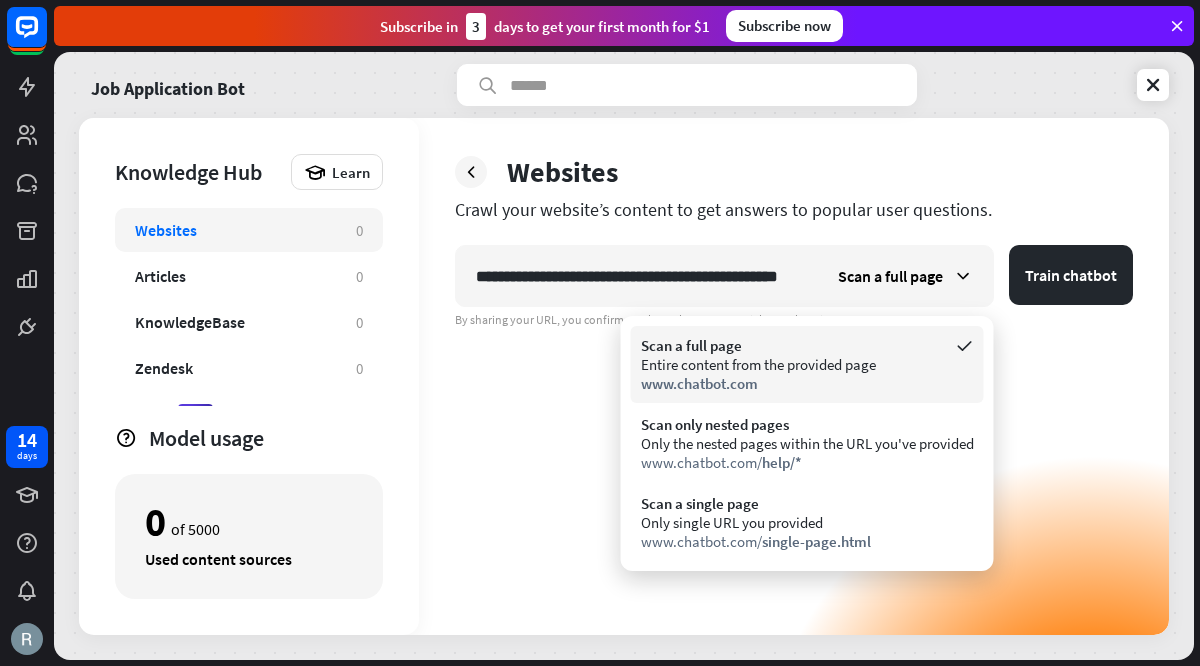 click on "Entire content from the provided page" at bounding box center (807, 364) 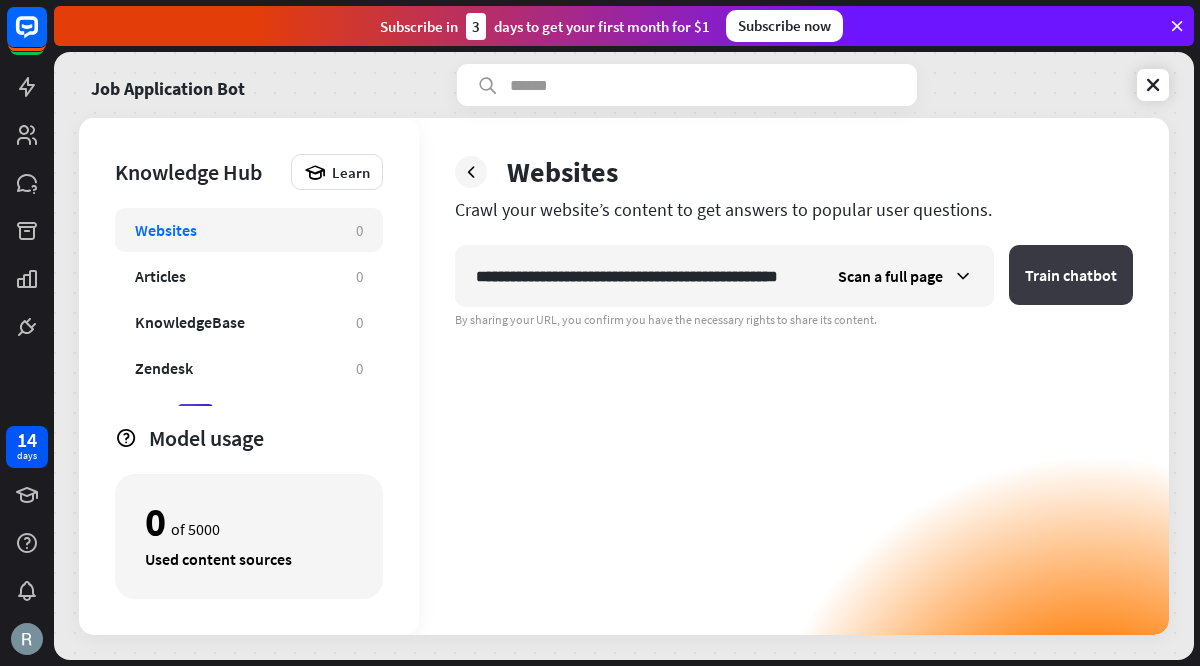 click on "Train chatbot" at bounding box center (1071, 275) 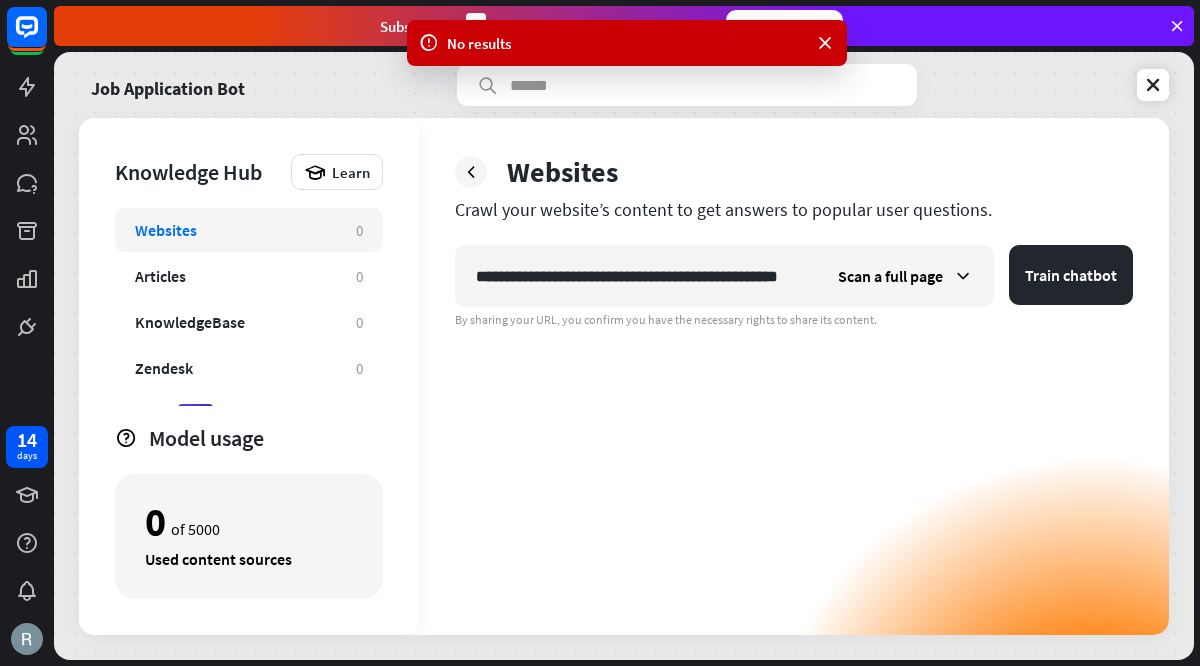 scroll, scrollTop: 0, scrollLeft: 30, axis: horizontal 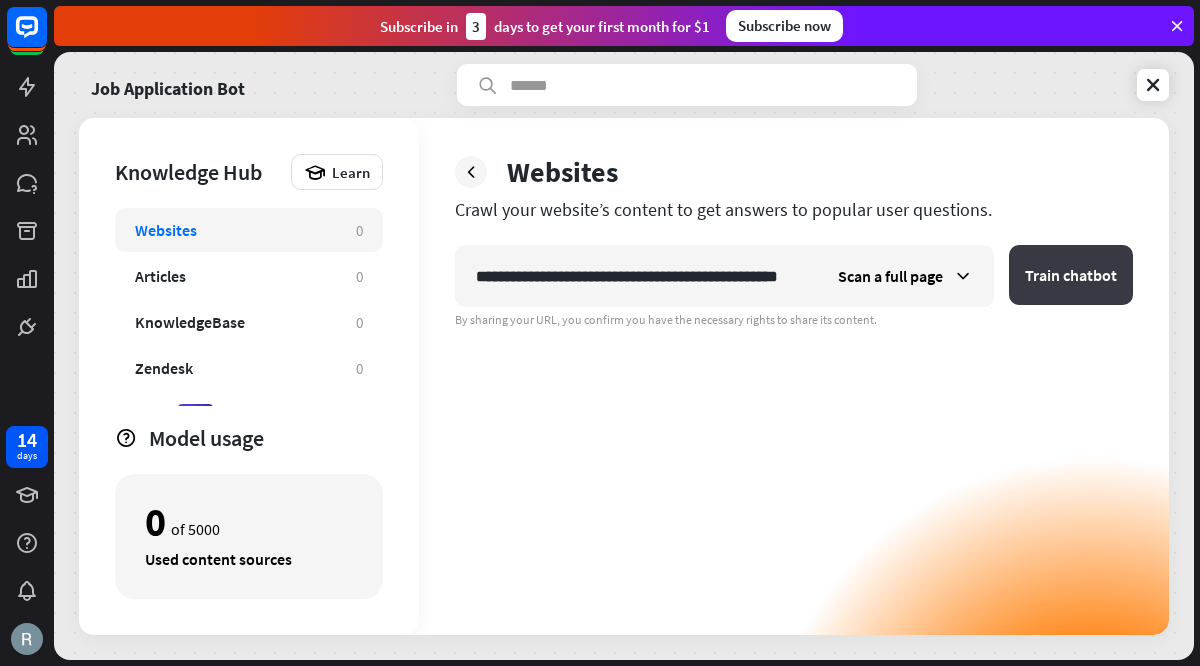 click on "Train chatbot" at bounding box center (1071, 275) 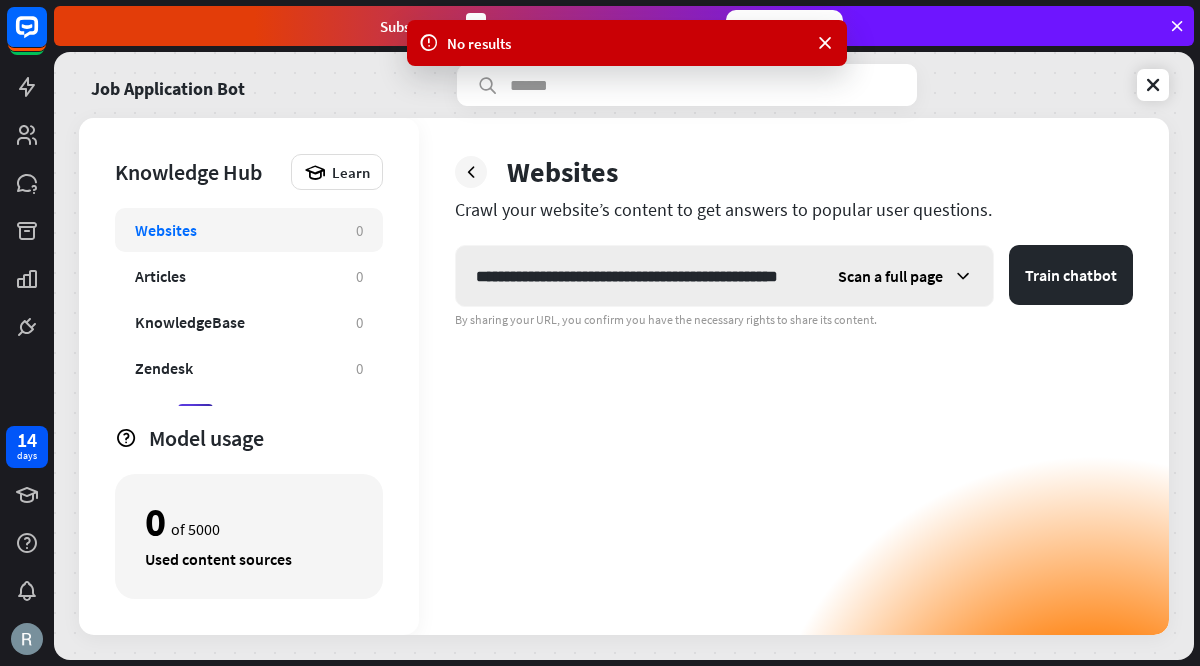 scroll, scrollTop: 0, scrollLeft: 30, axis: horizontal 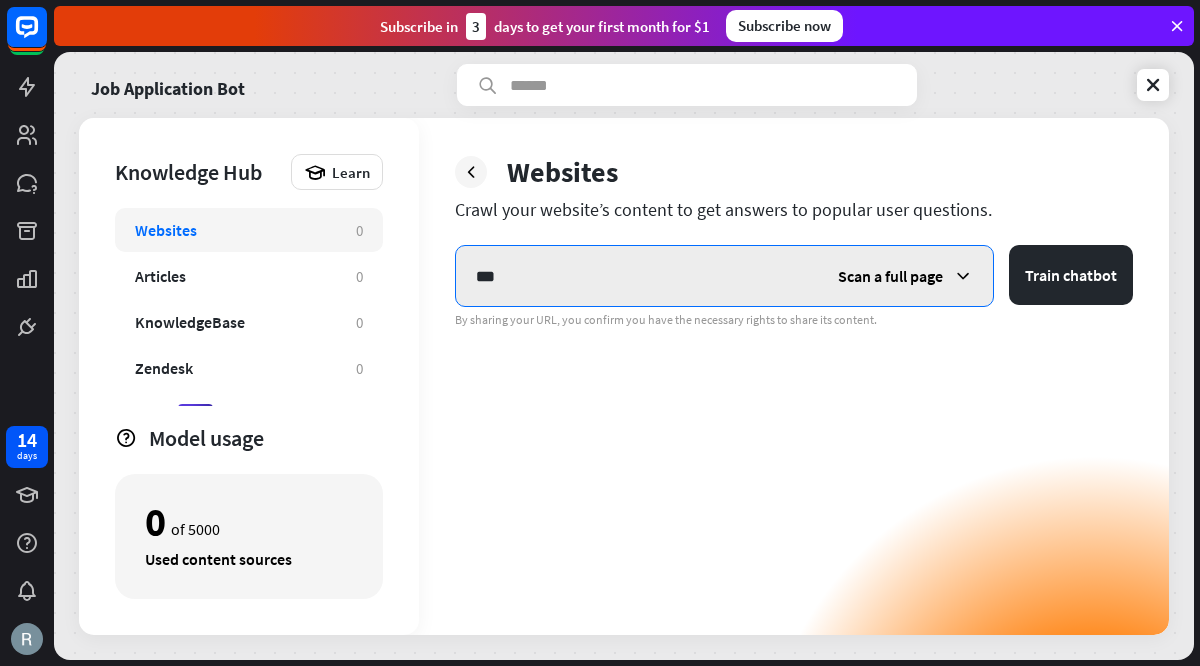 type on "*" 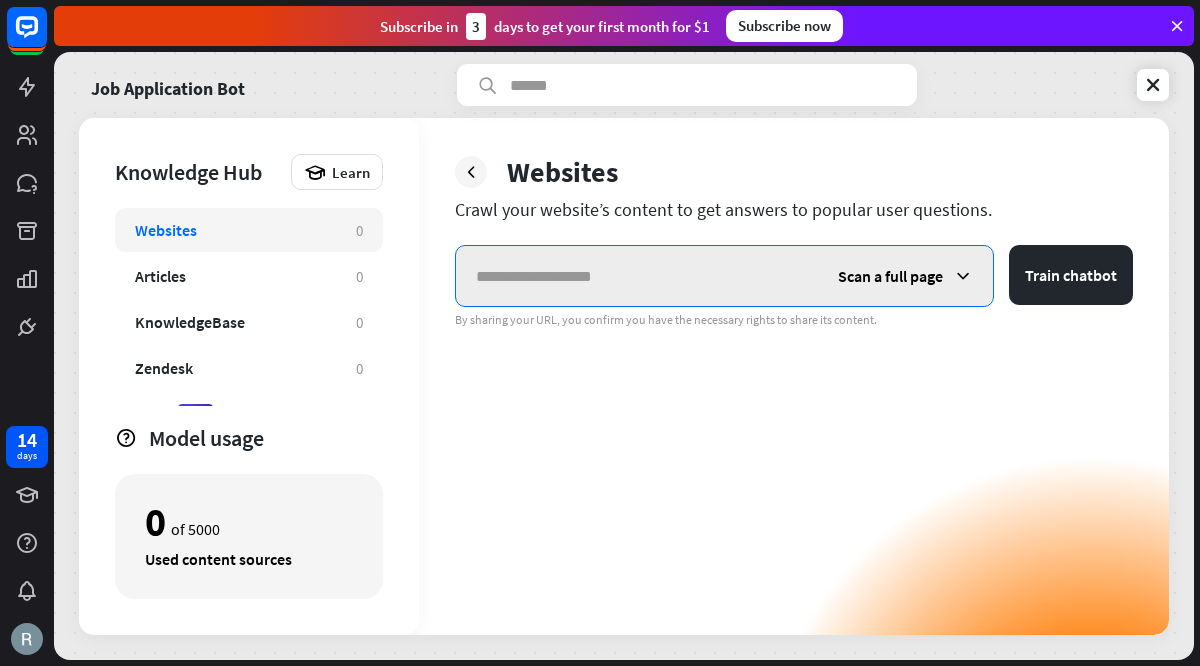 paste on "**********" 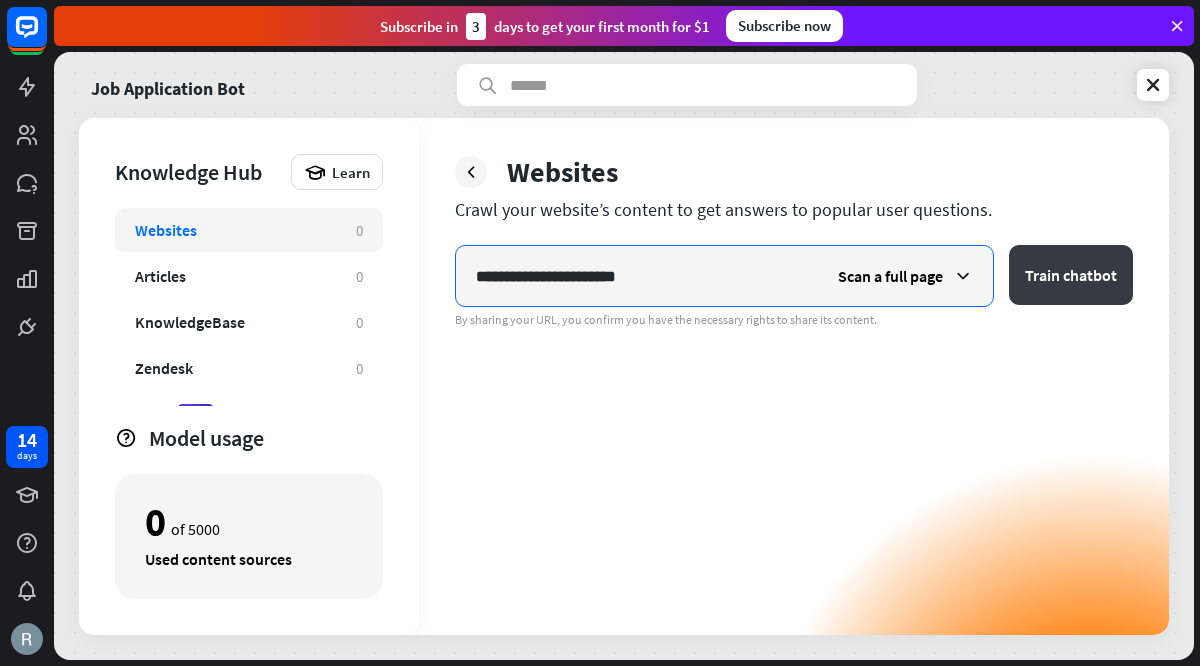 type on "**********" 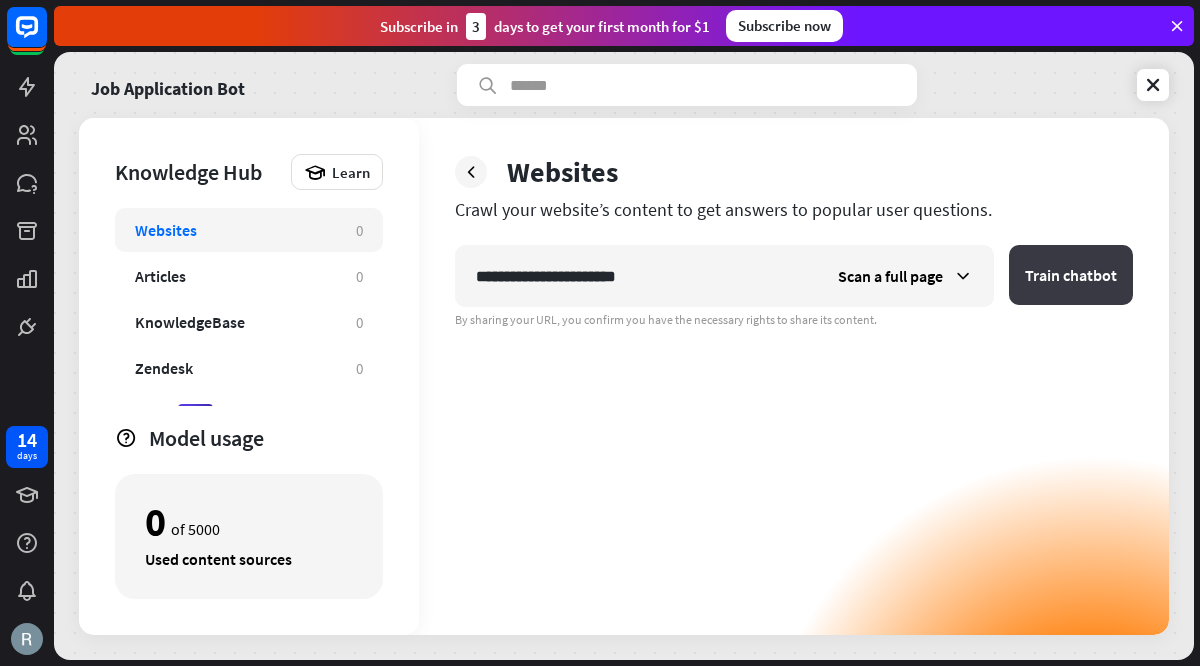 click on "Train chatbot" at bounding box center (1071, 275) 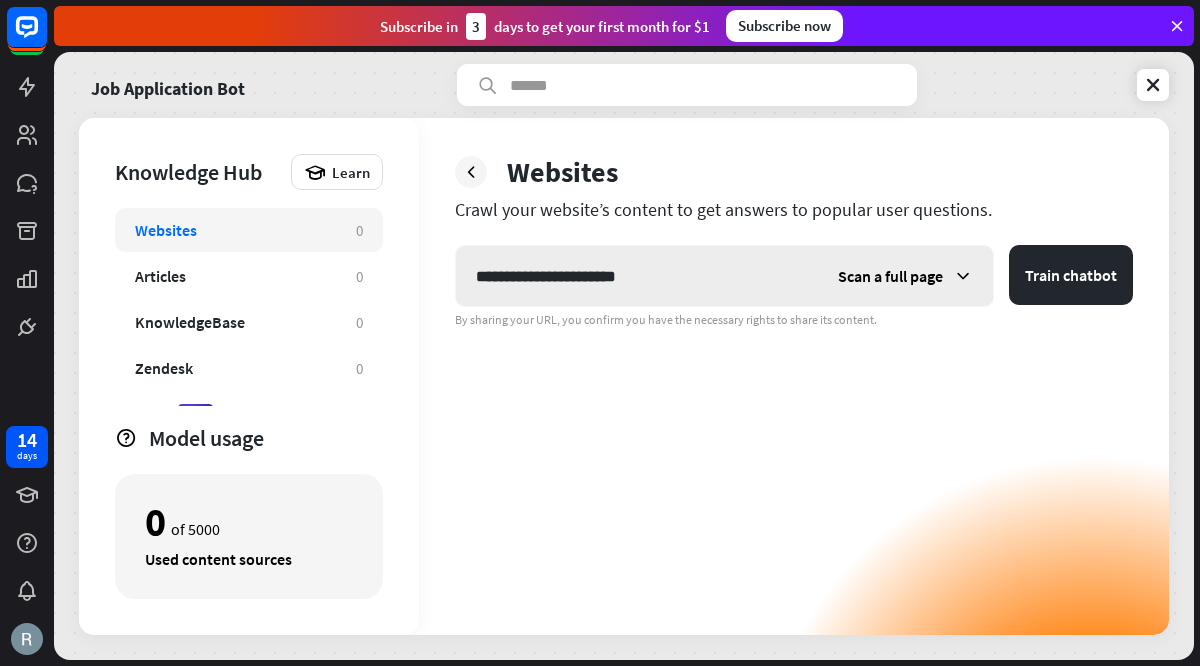 click at bounding box center (963, 276) 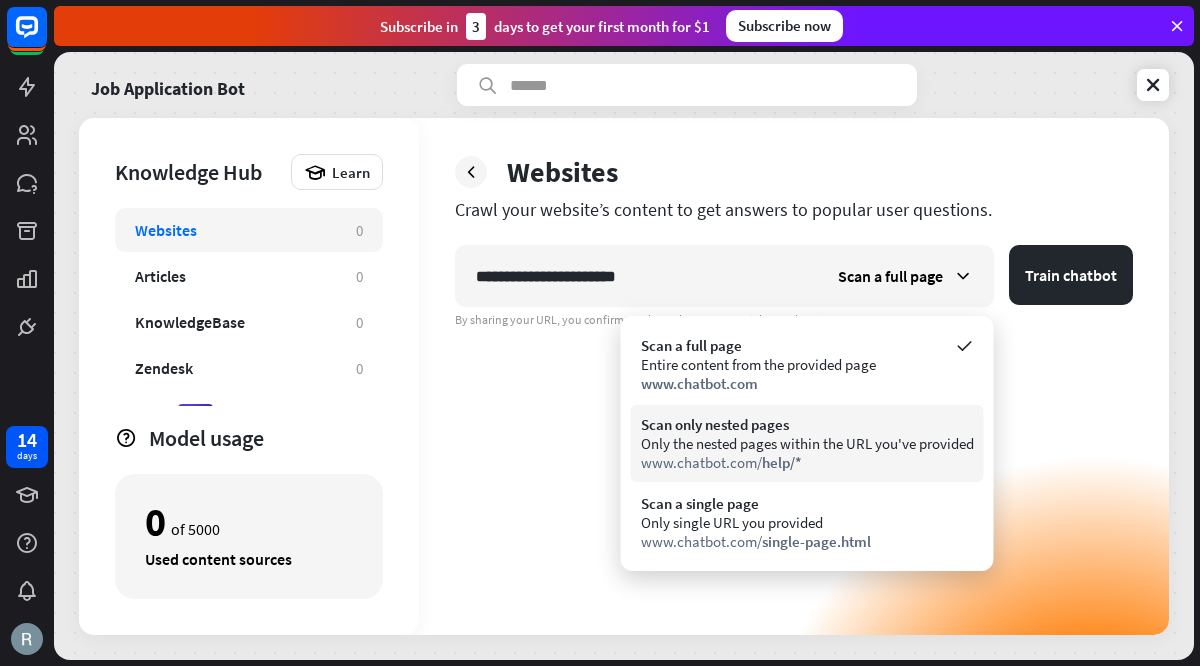 click on "Scan only nested pages" at bounding box center [807, 424] 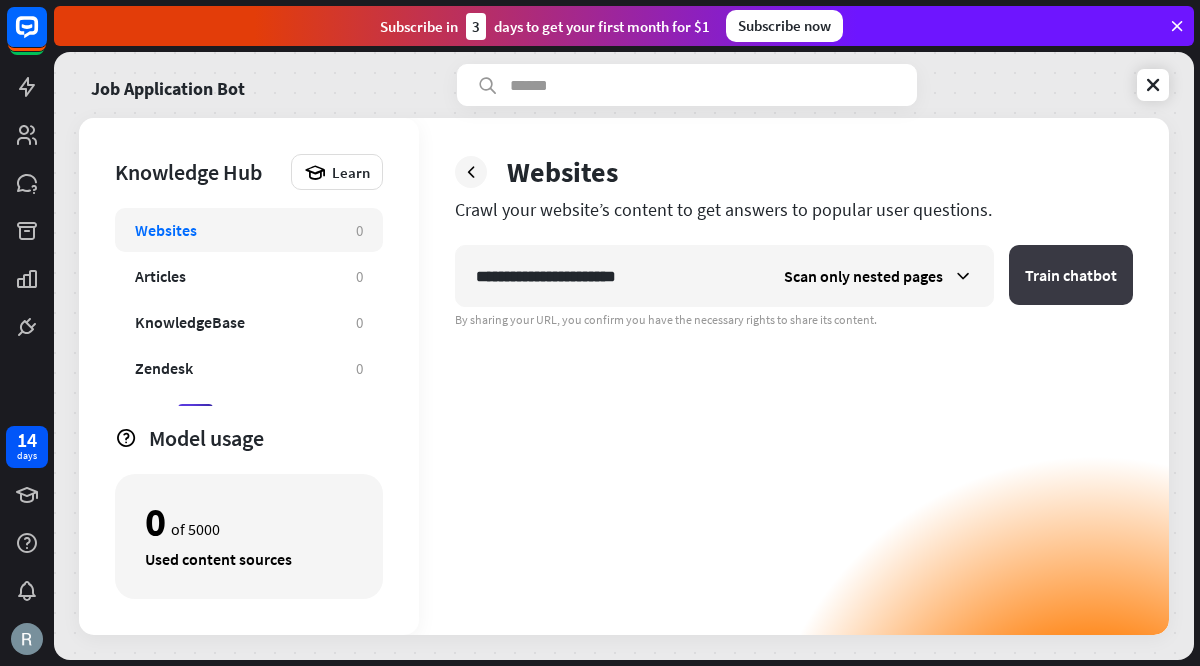 click on "Train chatbot" at bounding box center (1071, 275) 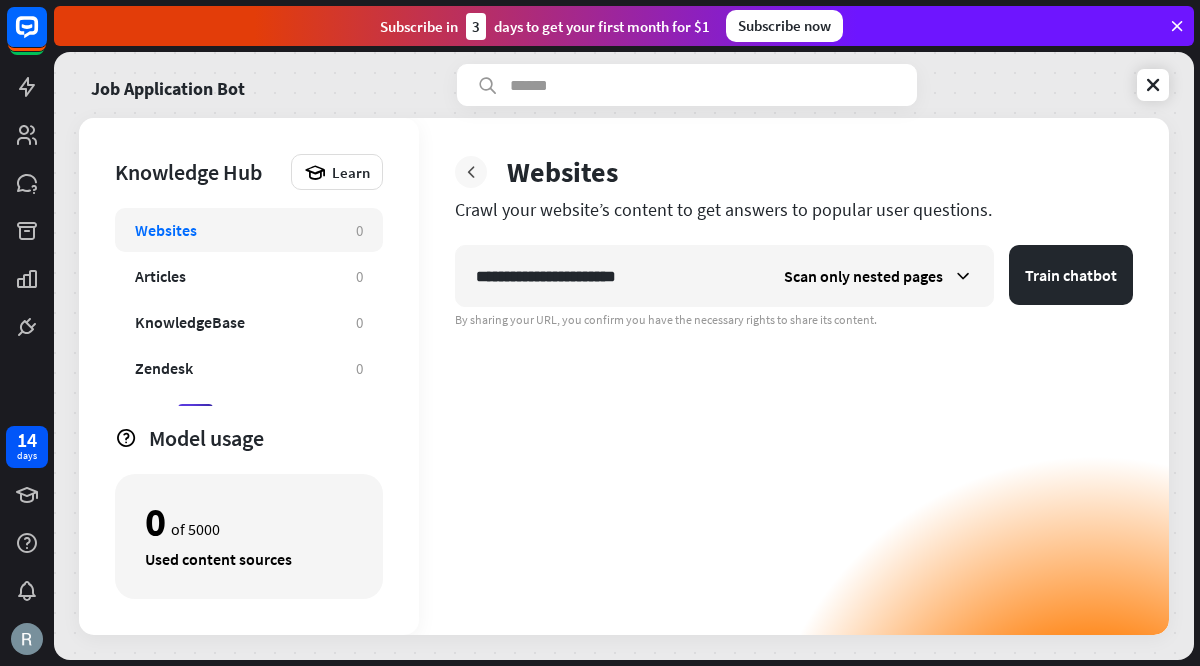 click at bounding box center [471, 172] 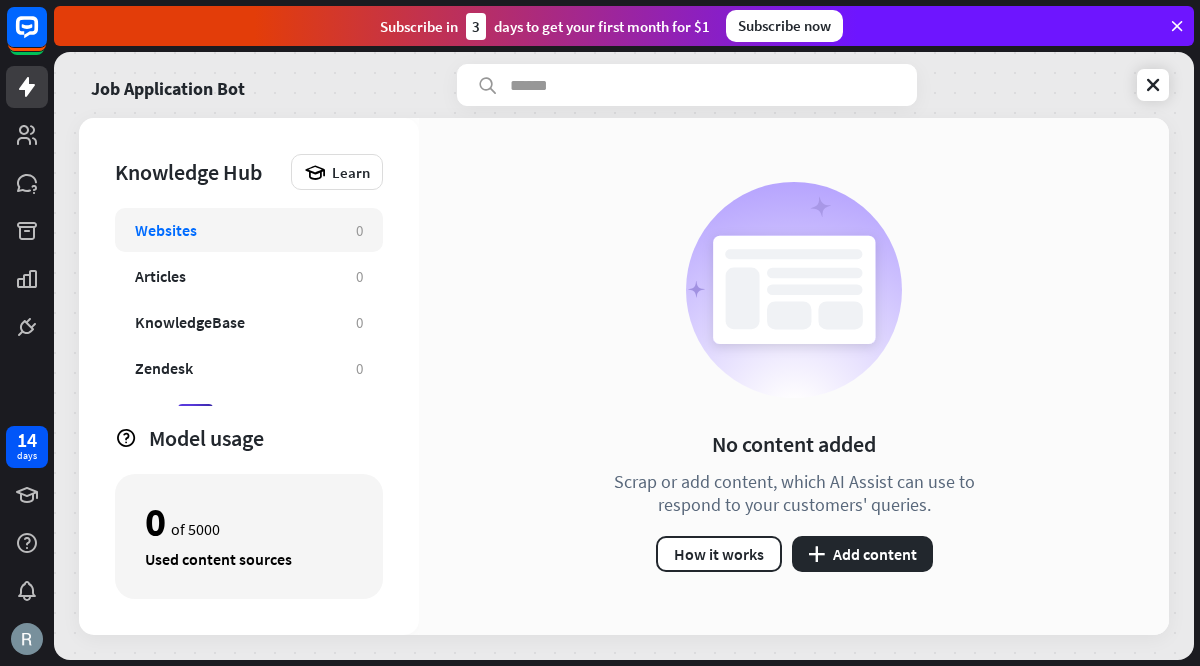 click on "Knowledge Hub     Learn" at bounding box center [249, 172] 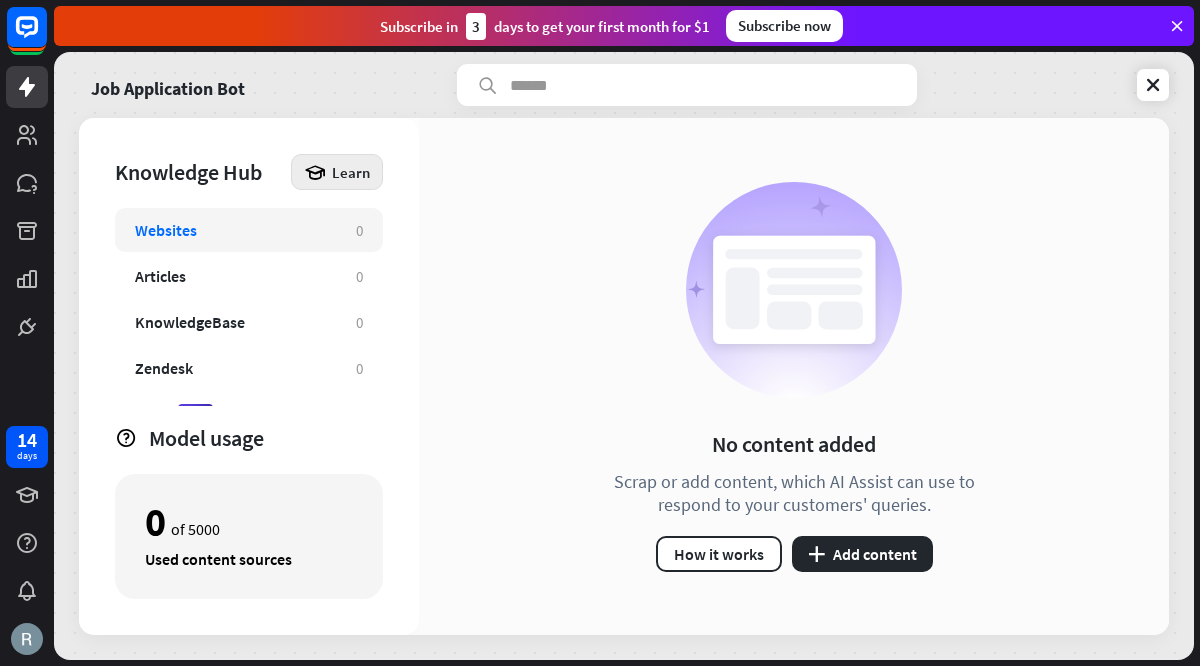 click on "Learn" at bounding box center [337, 172] 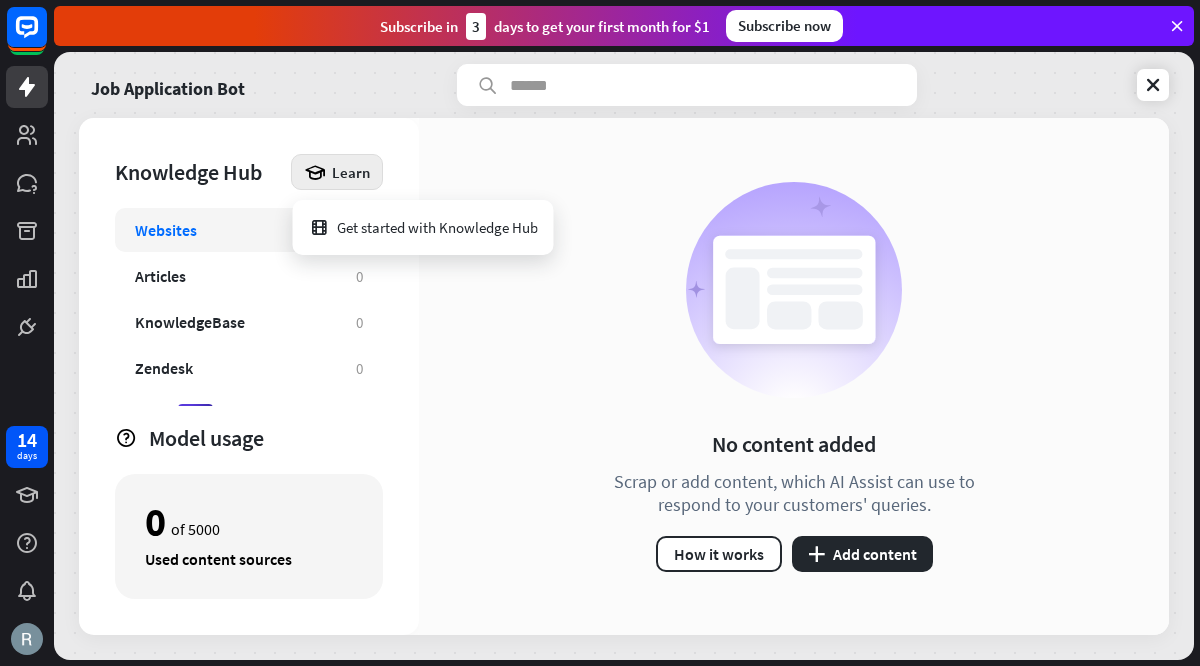 click on "Websites" at bounding box center (235, 230) 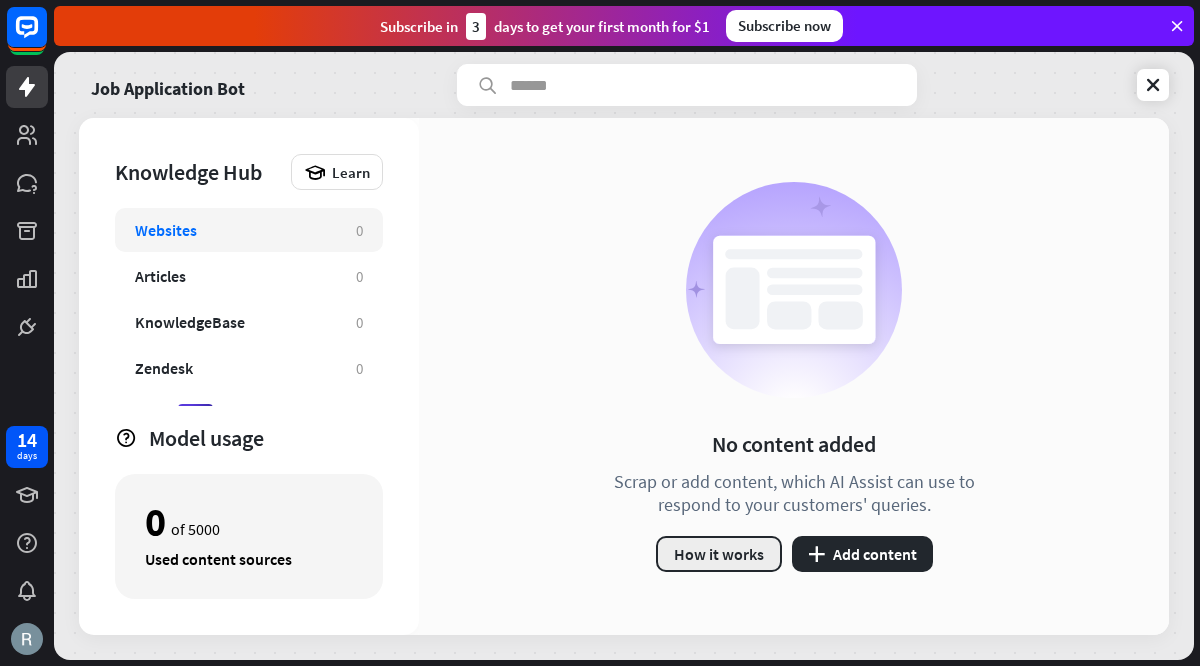 click on "How it works" at bounding box center (719, 554) 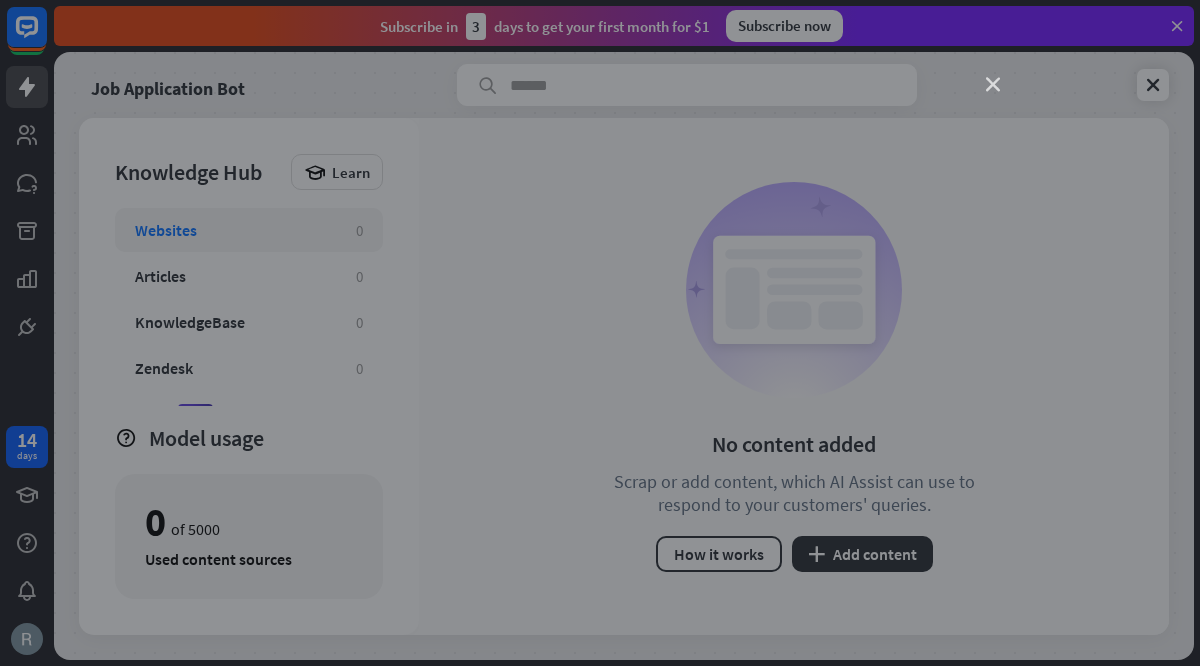 click on "close" at bounding box center [993, 85] 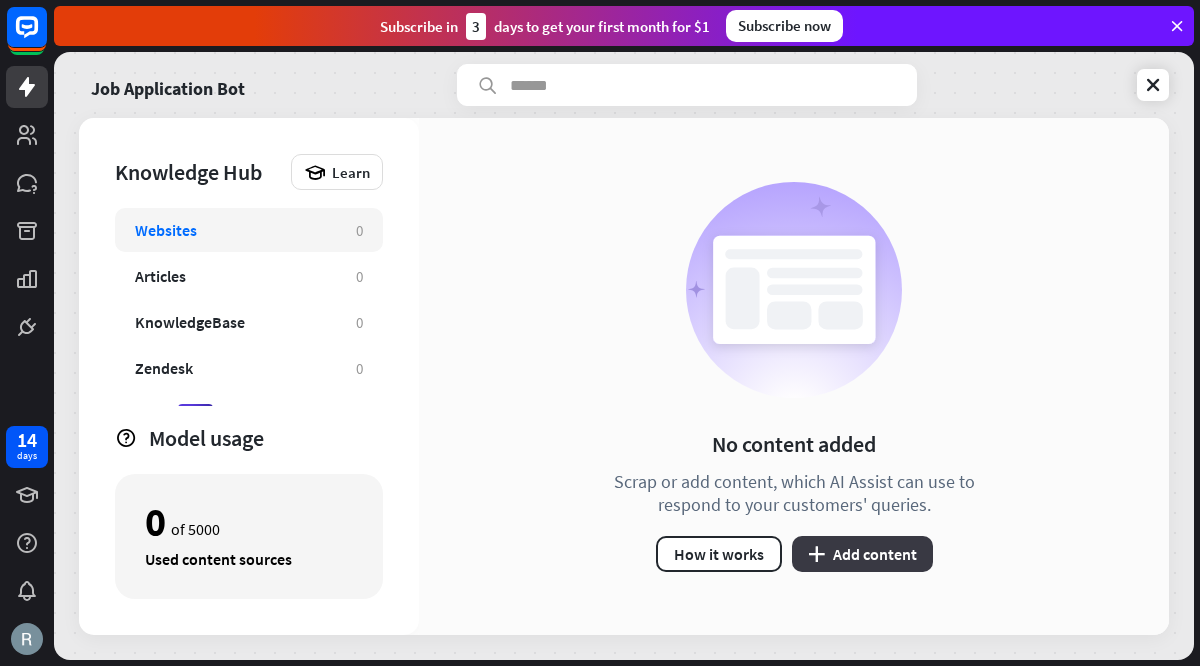 click on "plus
Add content" at bounding box center (862, 554) 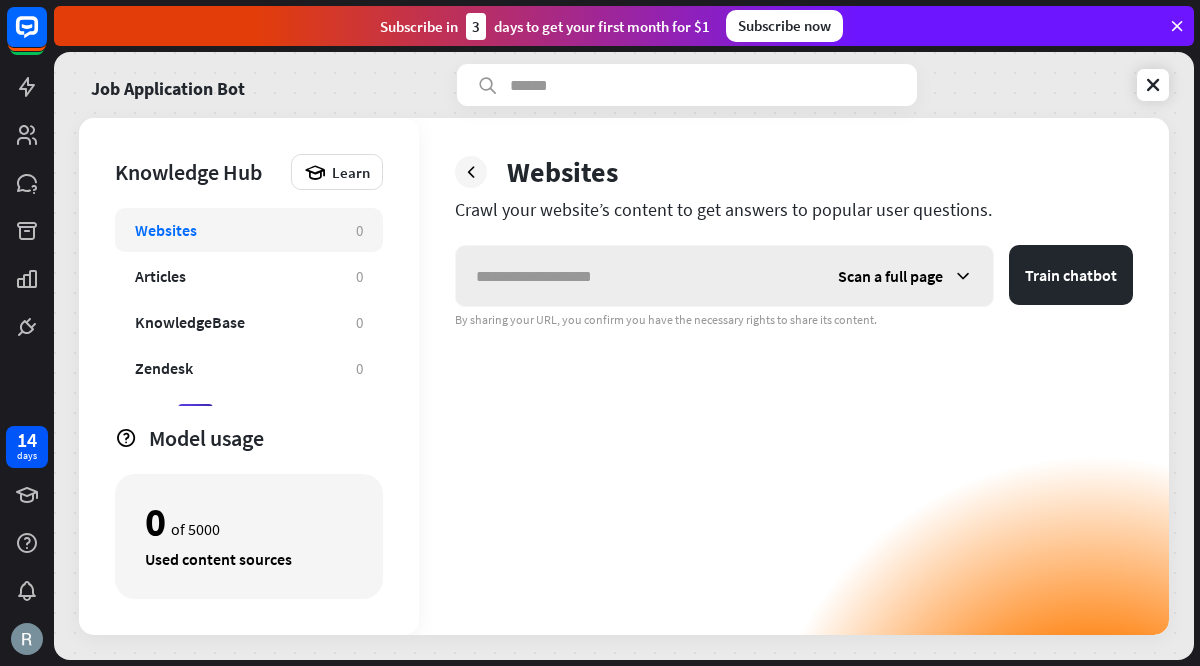 click at bounding box center (637, 276) 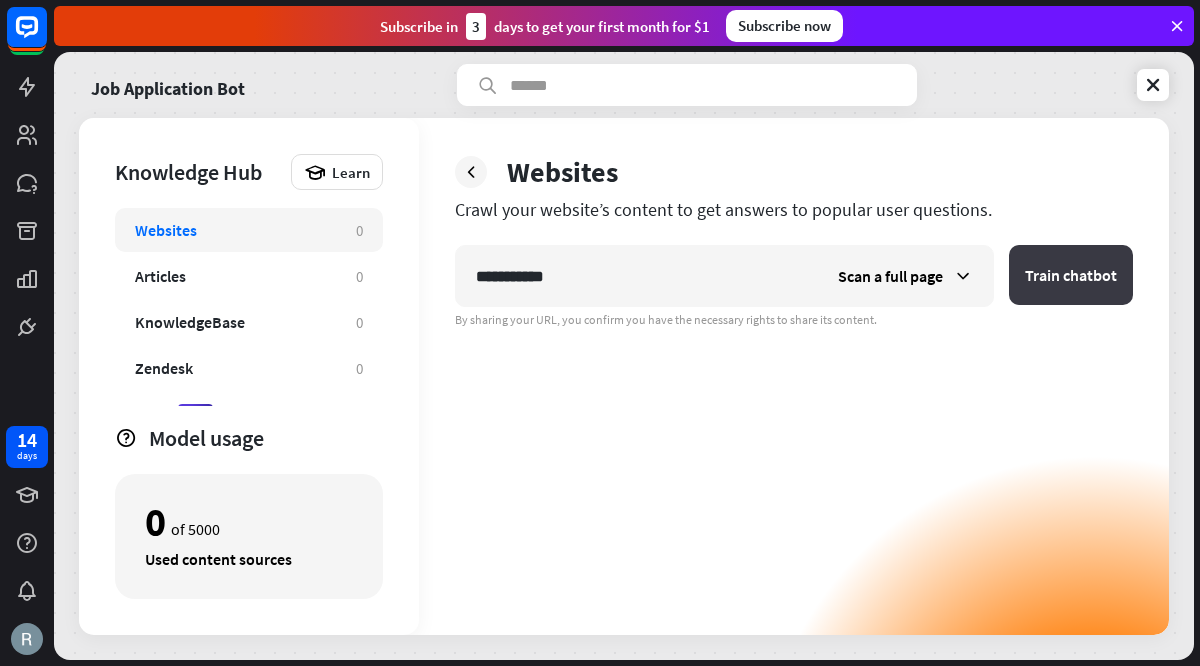 type on "**********" 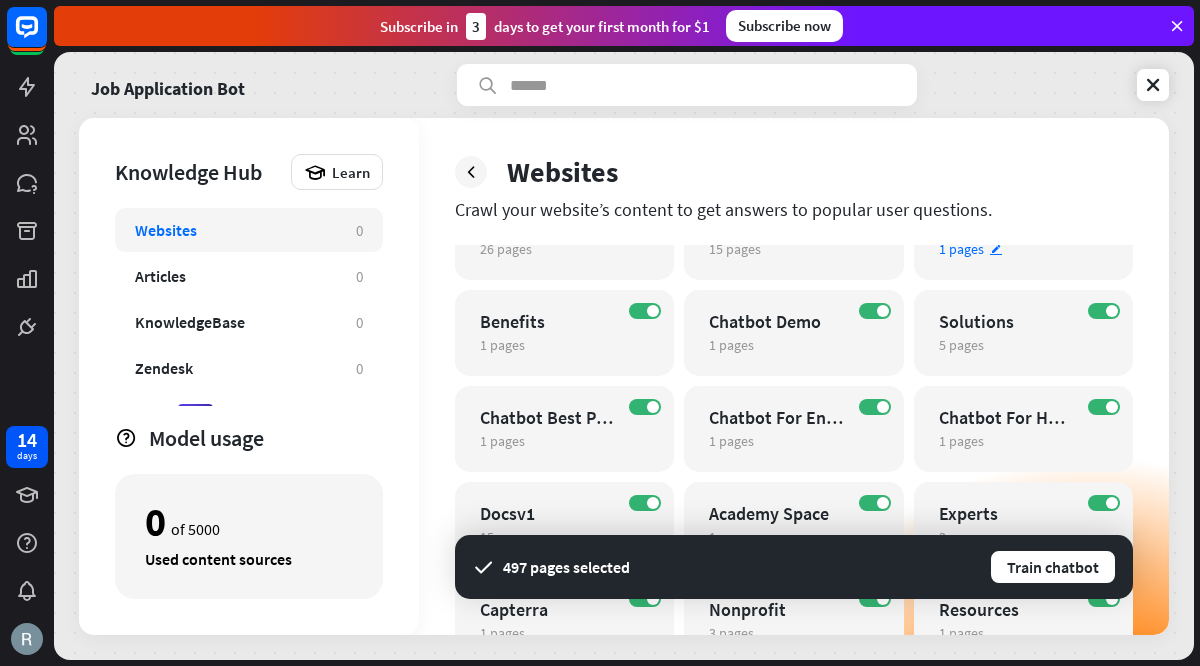 scroll, scrollTop: 353, scrollLeft: 0, axis: vertical 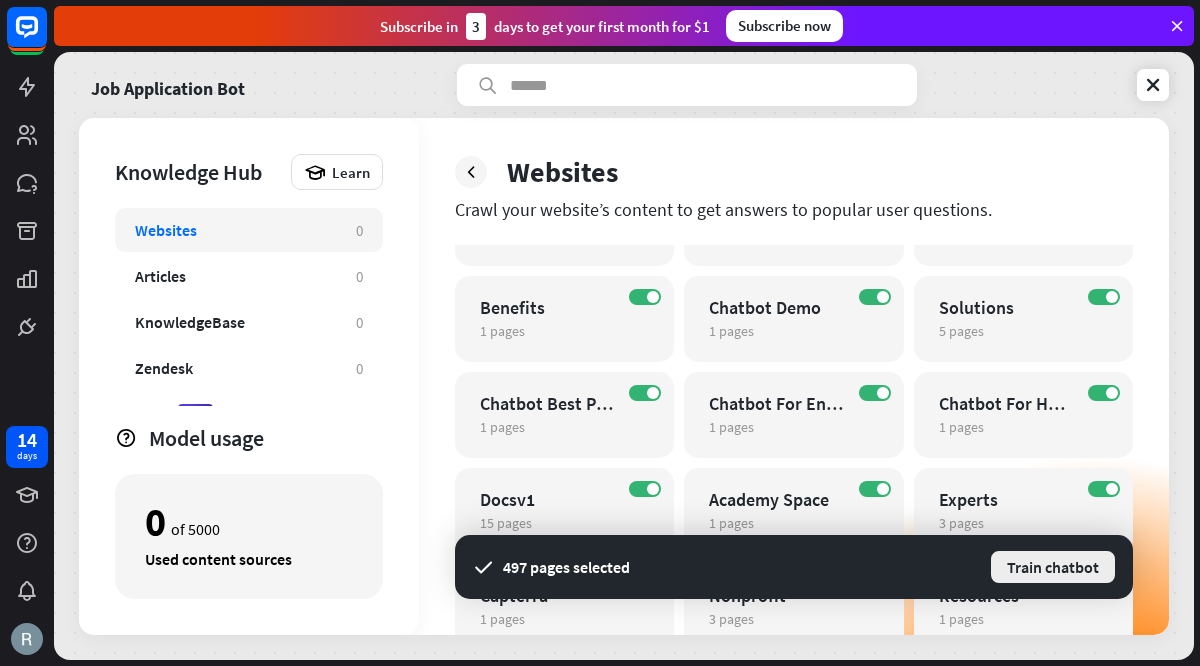 click on "Train chatbot" at bounding box center (1053, 567) 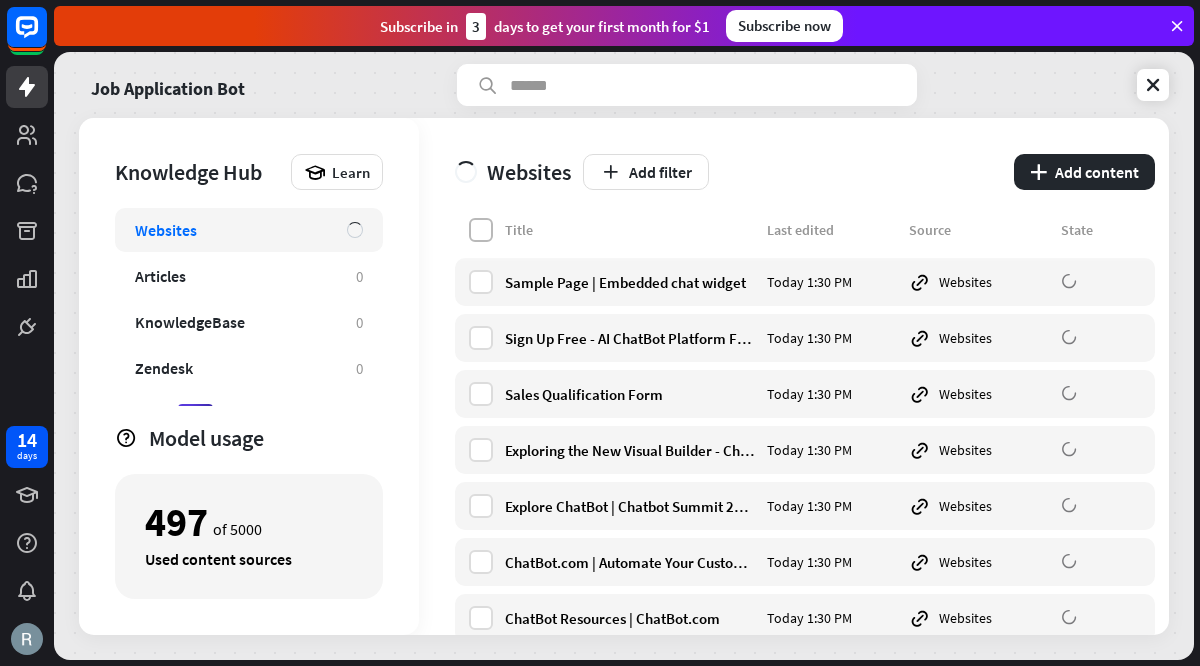click at bounding box center (481, 230) 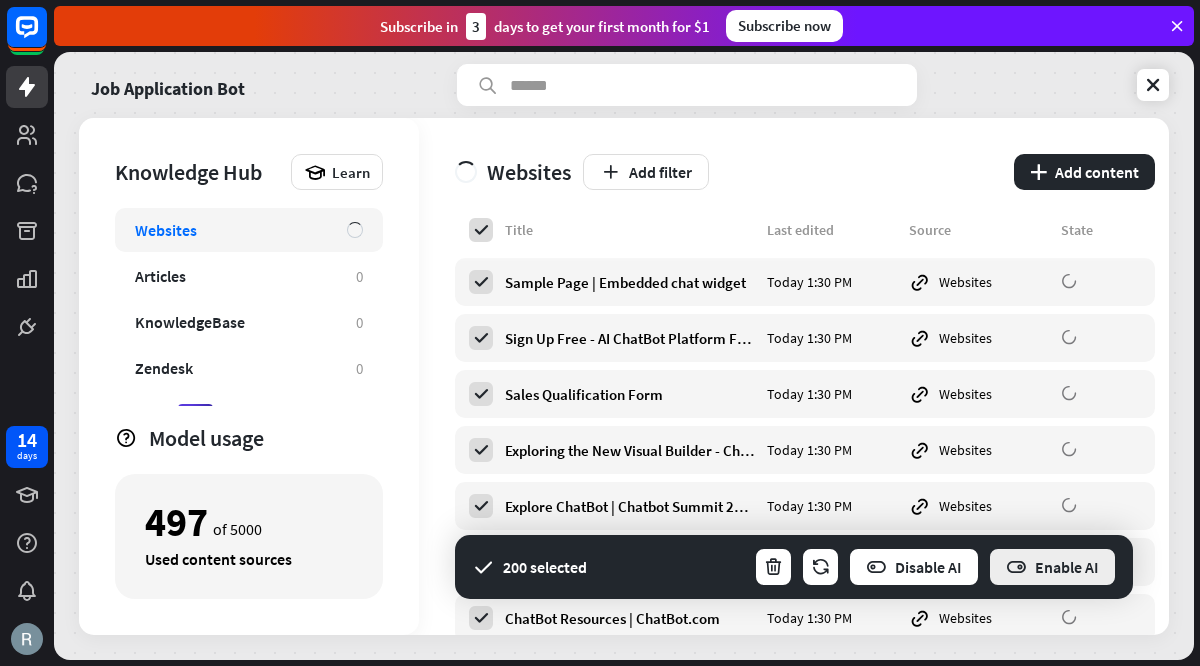 click on "Enable AI" at bounding box center [1052, 567] 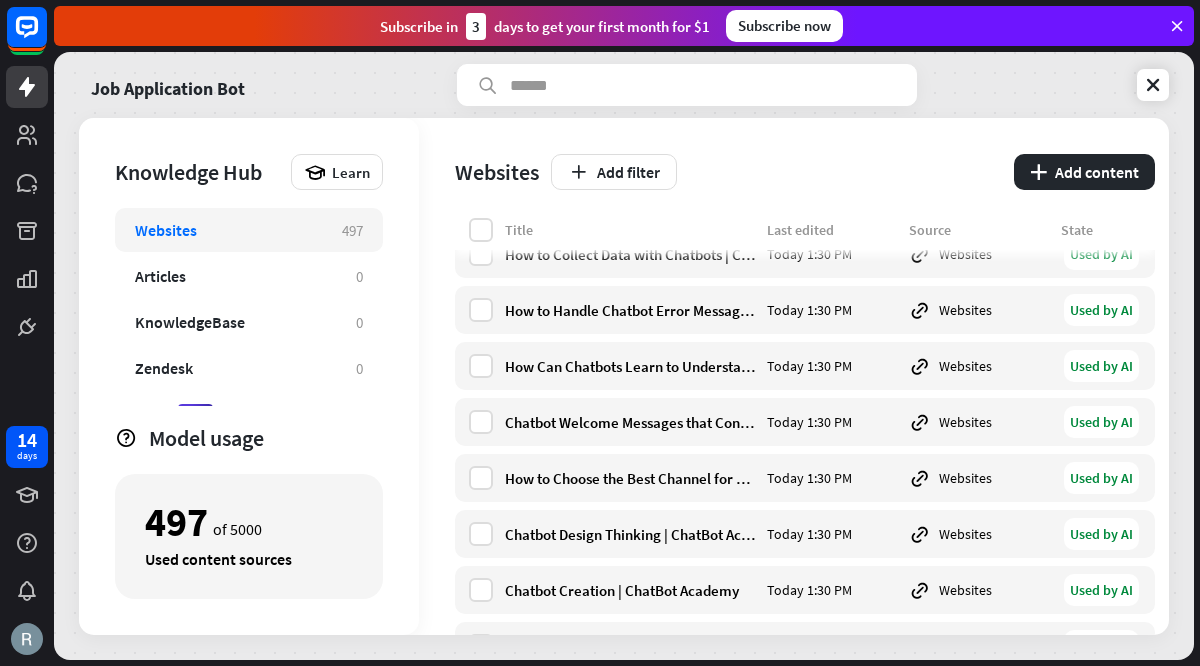 scroll, scrollTop: 2459, scrollLeft: 0, axis: vertical 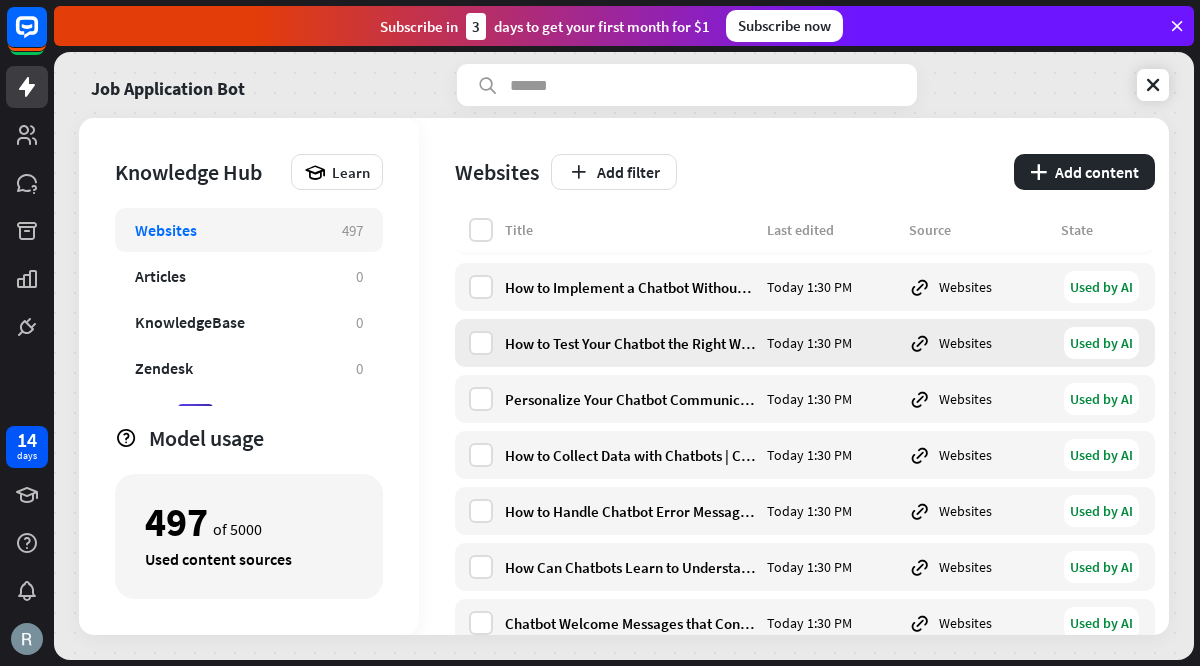 click on "How to Test Your Chatbot the Right Way
Today 1:30 PM
Websites
Used by AI" at bounding box center (805, 343) 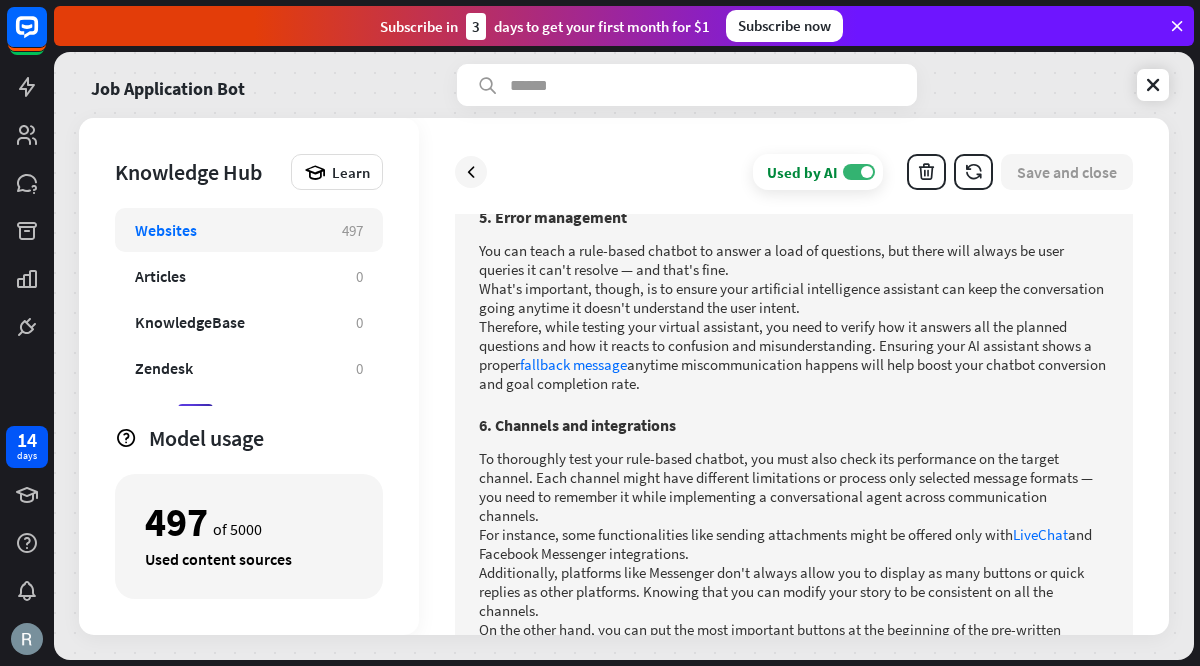 scroll, scrollTop: 3440, scrollLeft: 0, axis: vertical 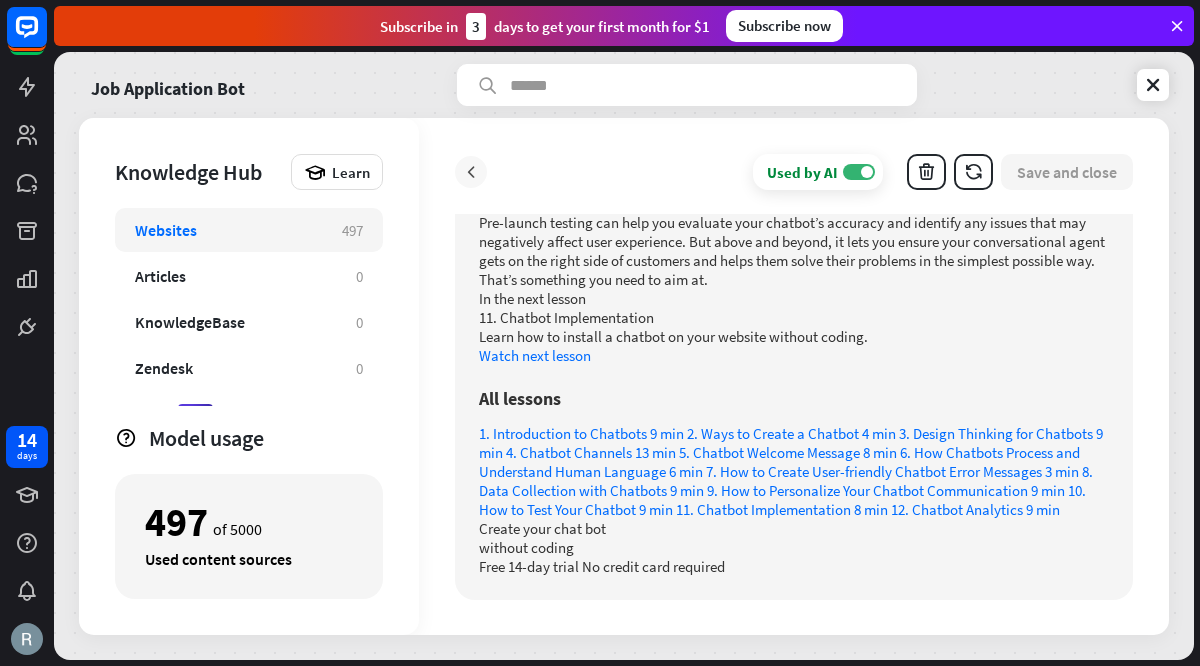 click at bounding box center [471, 172] 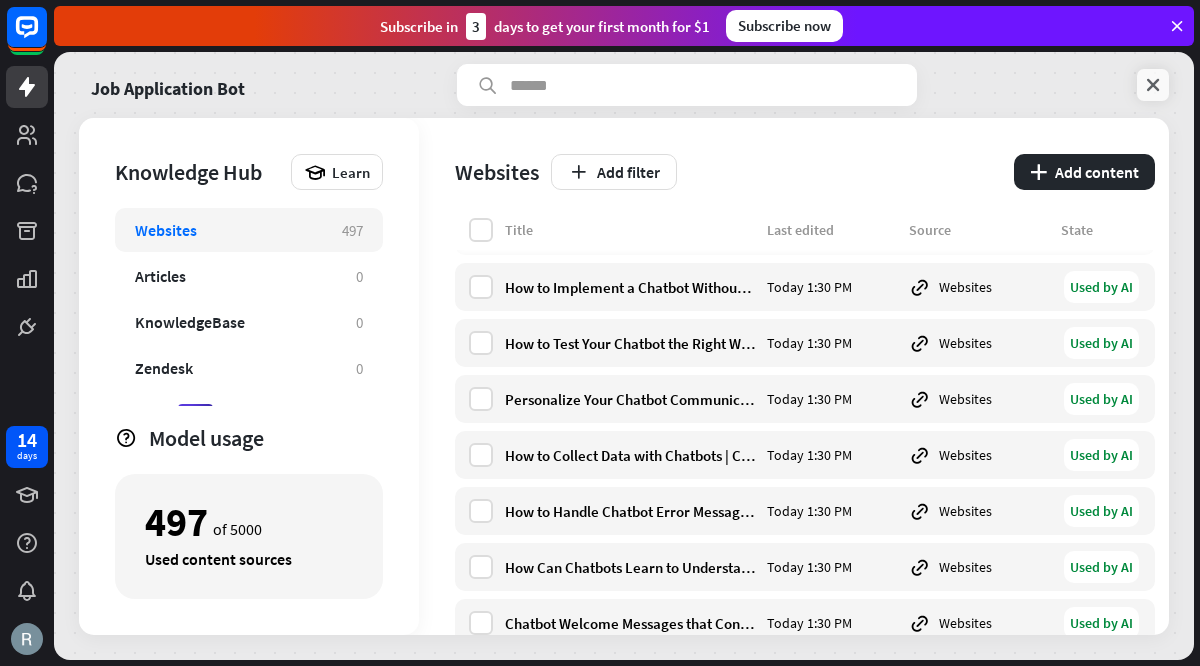 click at bounding box center [1153, 85] 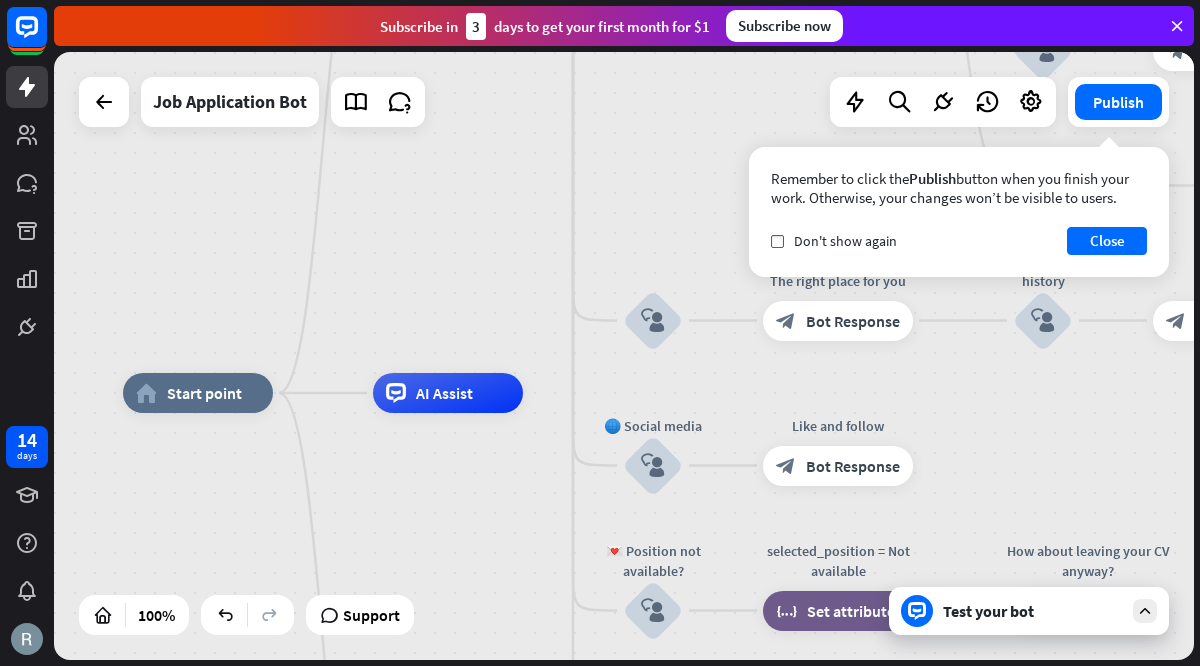 click on "home_2   Start point                 Welcome message   block_bot_response   Bot Response                 ✨ Main menu   block_user_input                 Main menu   block_bot_response   Bot Response                 🔥 Apply now — start   block_user_input                 Ready to proceed?   block_bot_response   Bot Response                 👍 Yes, let’s go   block_user_input                 Collect information   block_question   Question                   block_success   Success                 🔥 Apply now — check information   block_bot_response   Bot Response                 👍 Yes, proceed   block_user_input                 📎 Attach résumé   block_bot_response   Bot Response                 Document   block_attachment                 📎 Attach photo   block_bot_response   Bot Response                 Image   block_attachment                 📎 Attach video   block_bot_response   Bot Response                 Video   block_attachment                 Summary" at bounding box center [624, 356] 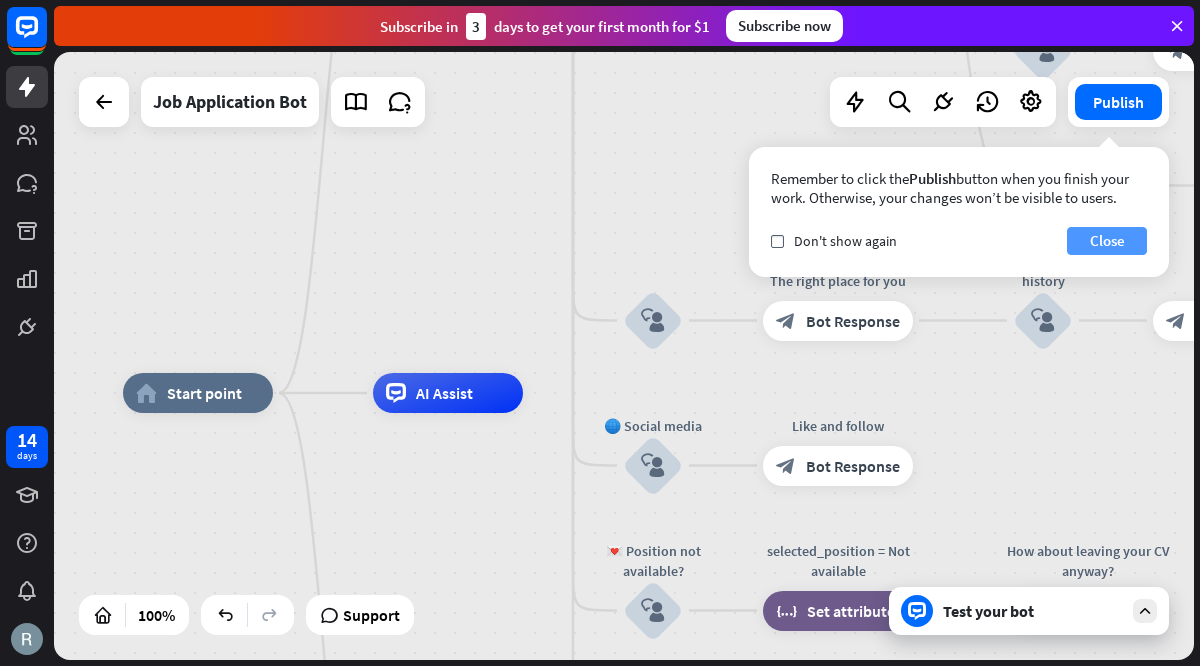 click on "Close" at bounding box center (1107, 241) 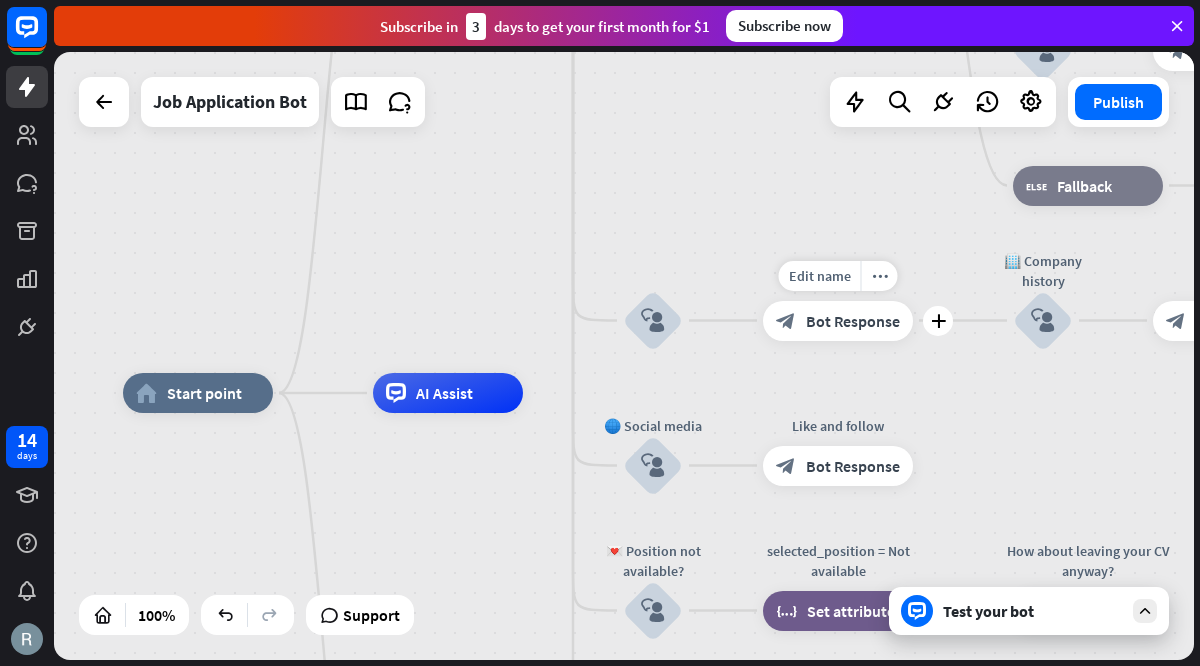 click on "Edit name   more_horiz         plus     block_bot_response   Bot Response" at bounding box center [838, 321] 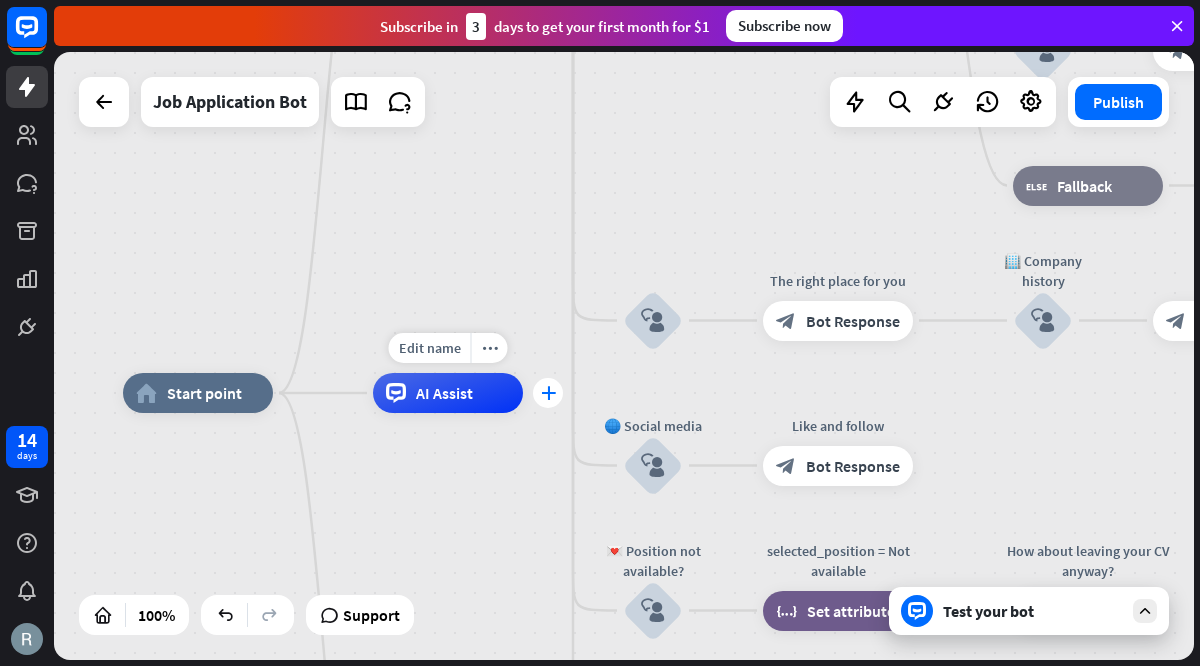 click on "plus" at bounding box center [548, 393] 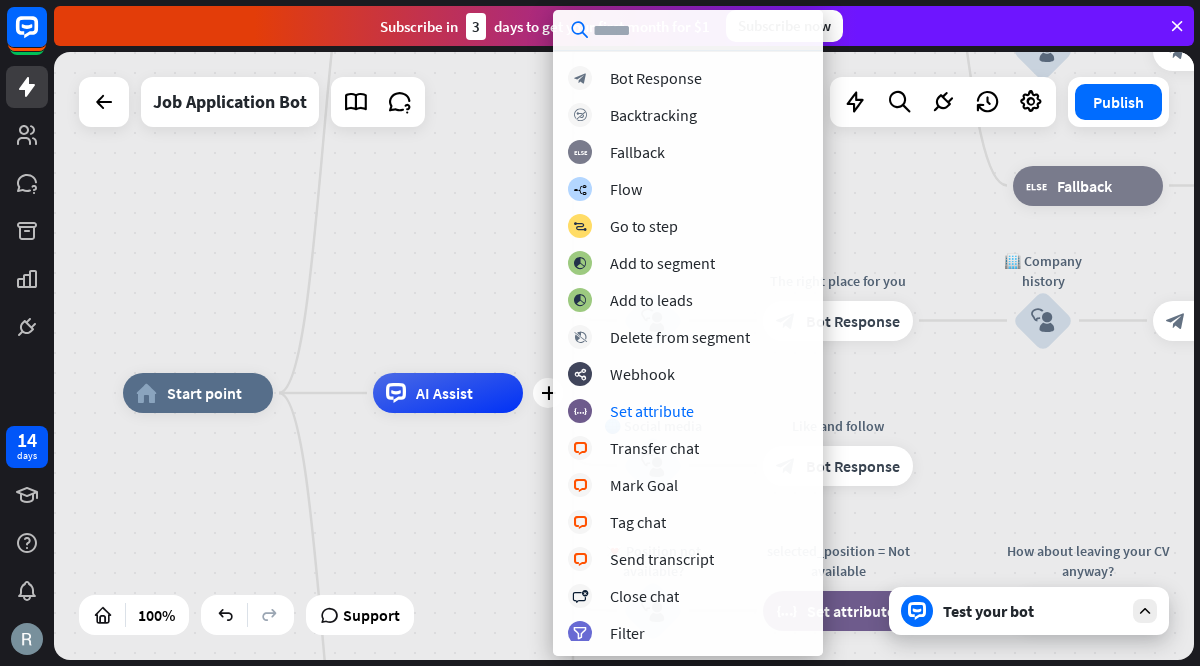 click on "home_2   Start point                 Welcome message   block_bot_response   Bot Response                 ✨ Main menu   block_user_input                 Main menu   block_bot_response   Bot Response                 🔥 Apply now — start   block_user_input                 Ready to proceed?   block_bot_response   Bot Response                 👍 Yes, let’s go   block_user_input                 Collect information   block_question   Question                   block_success   Success                 🔥 Apply now — check information   block_bot_response   Bot Response                 👍 Yes, proceed   block_user_input                 📎 Attach résumé   block_bot_response   Bot Response                 Document   block_attachment                 📎 Attach photo   block_bot_response   Bot Response                 Image   block_attachment                 📎 Attach video   block_bot_response   Bot Response                 Video   block_attachment                 Summary" at bounding box center [624, 356] 